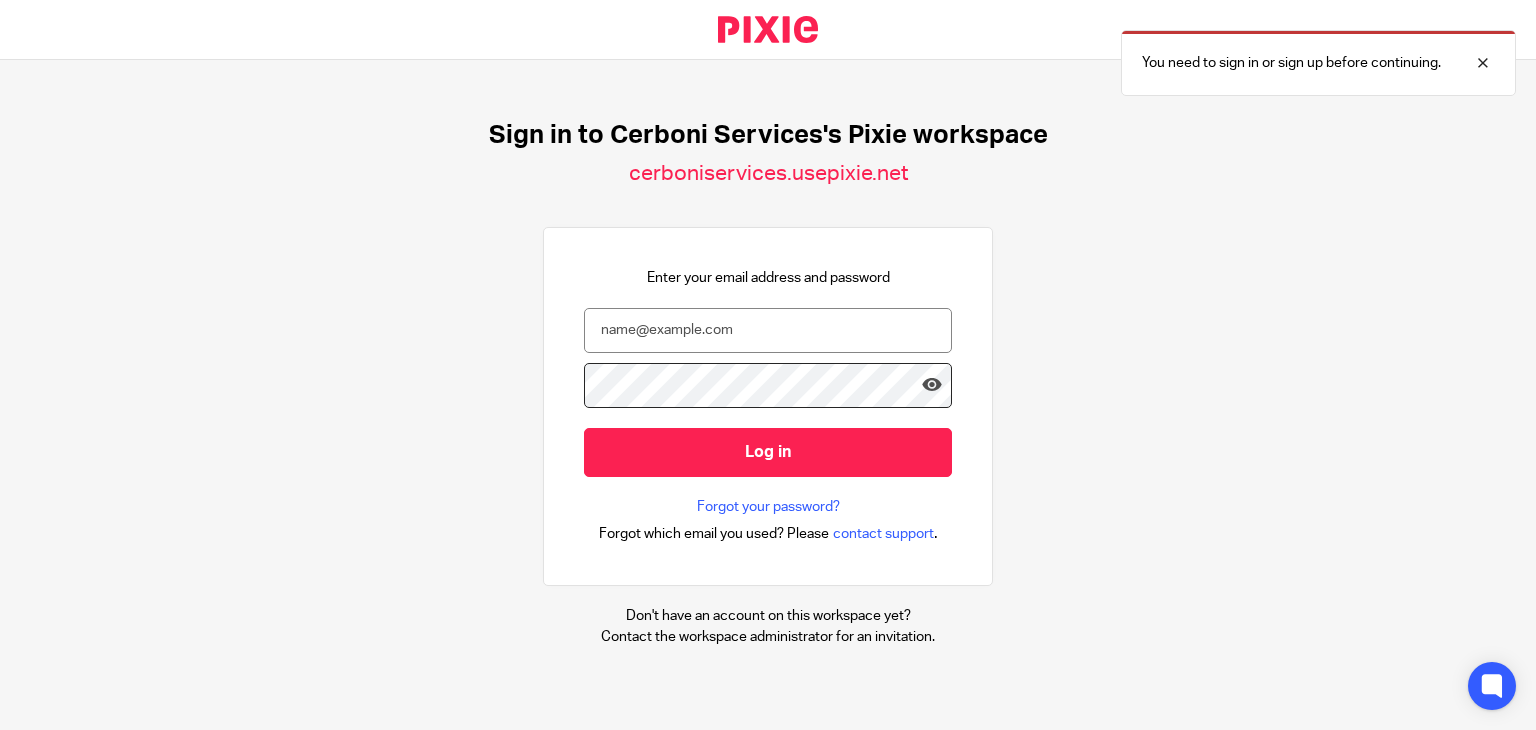 scroll, scrollTop: 0, scrollLeft: 0, axis: both 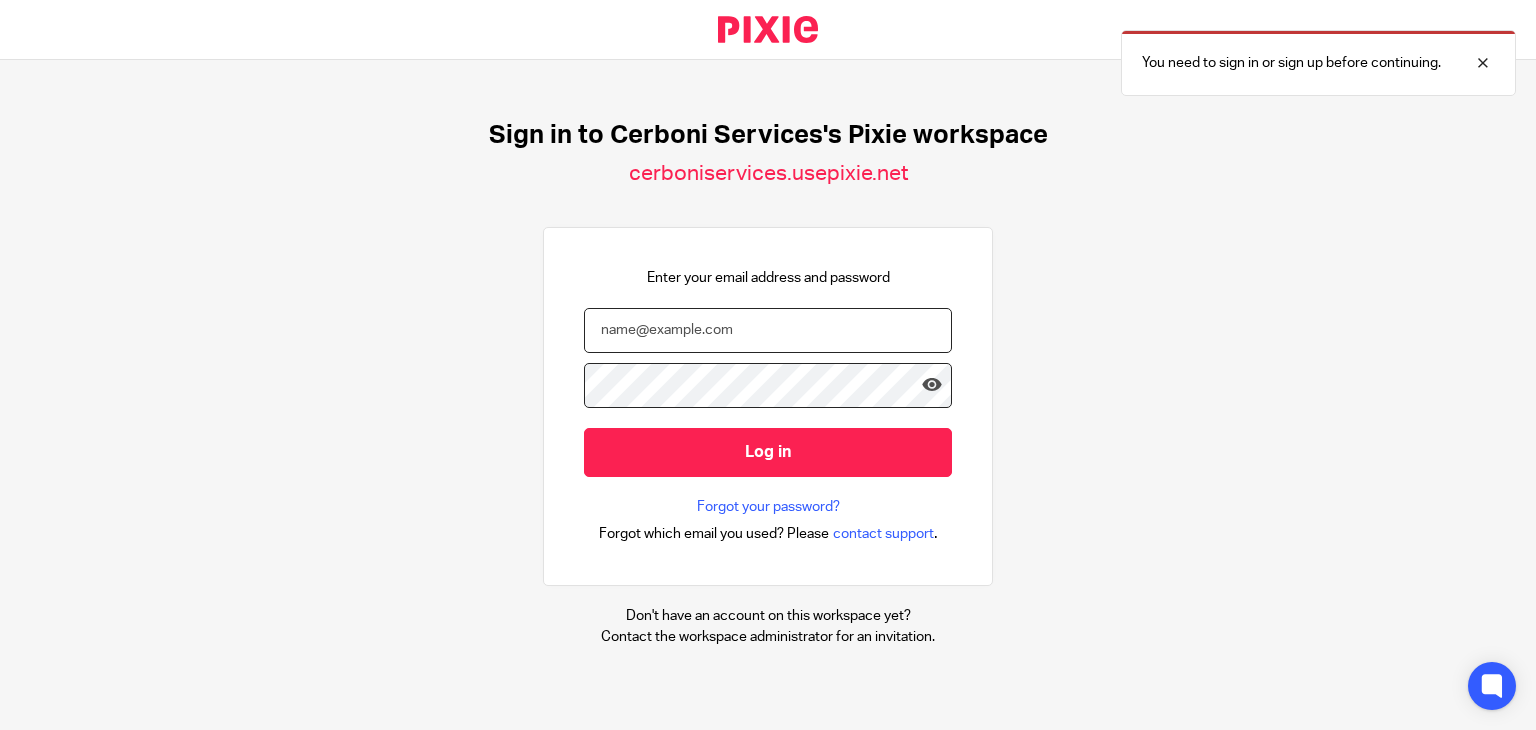 type on "matias@cerboniservices.com" 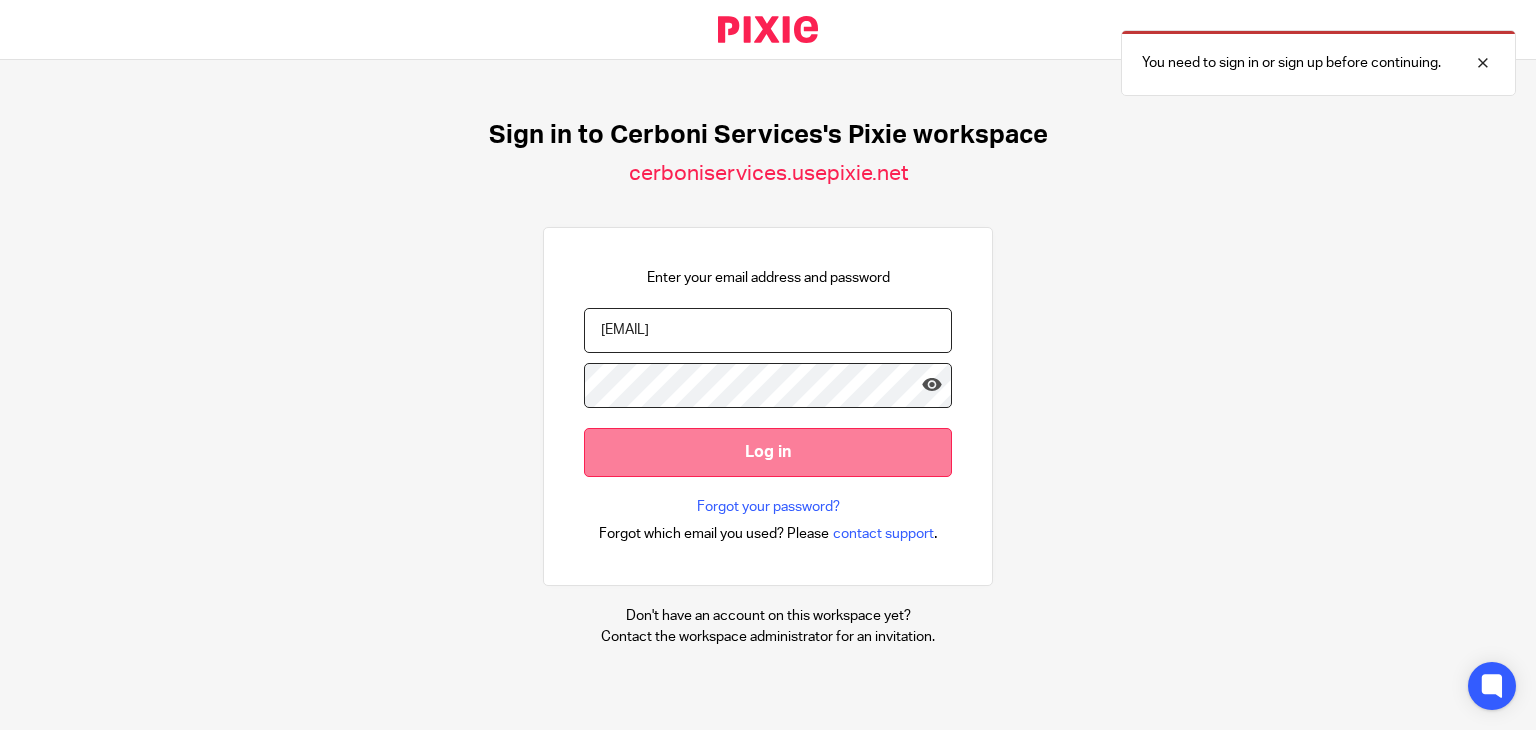 click on "Log in" at bounding box center (768, 452) 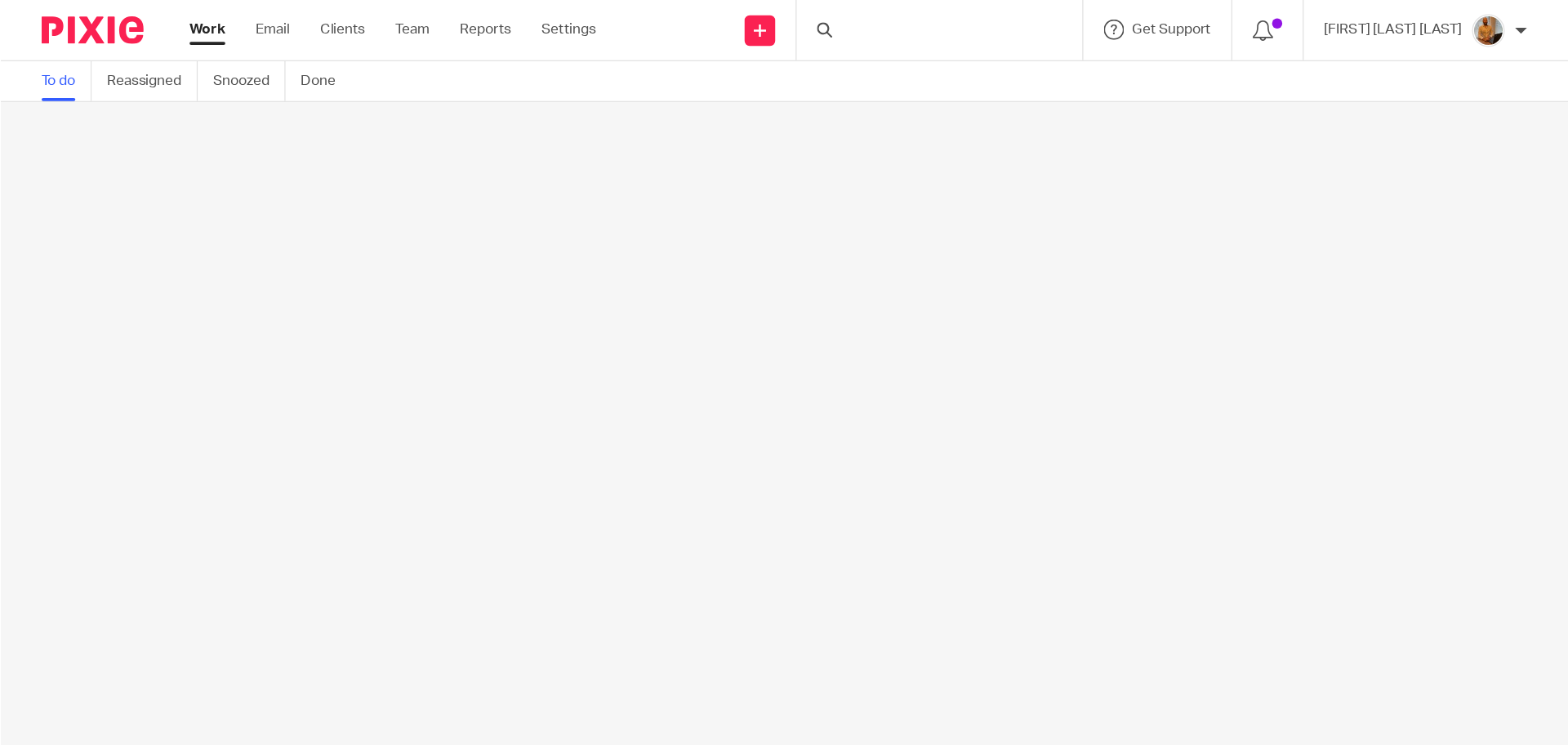 scroll, scrollTop: 0, scrollLeft: 0, axis: both 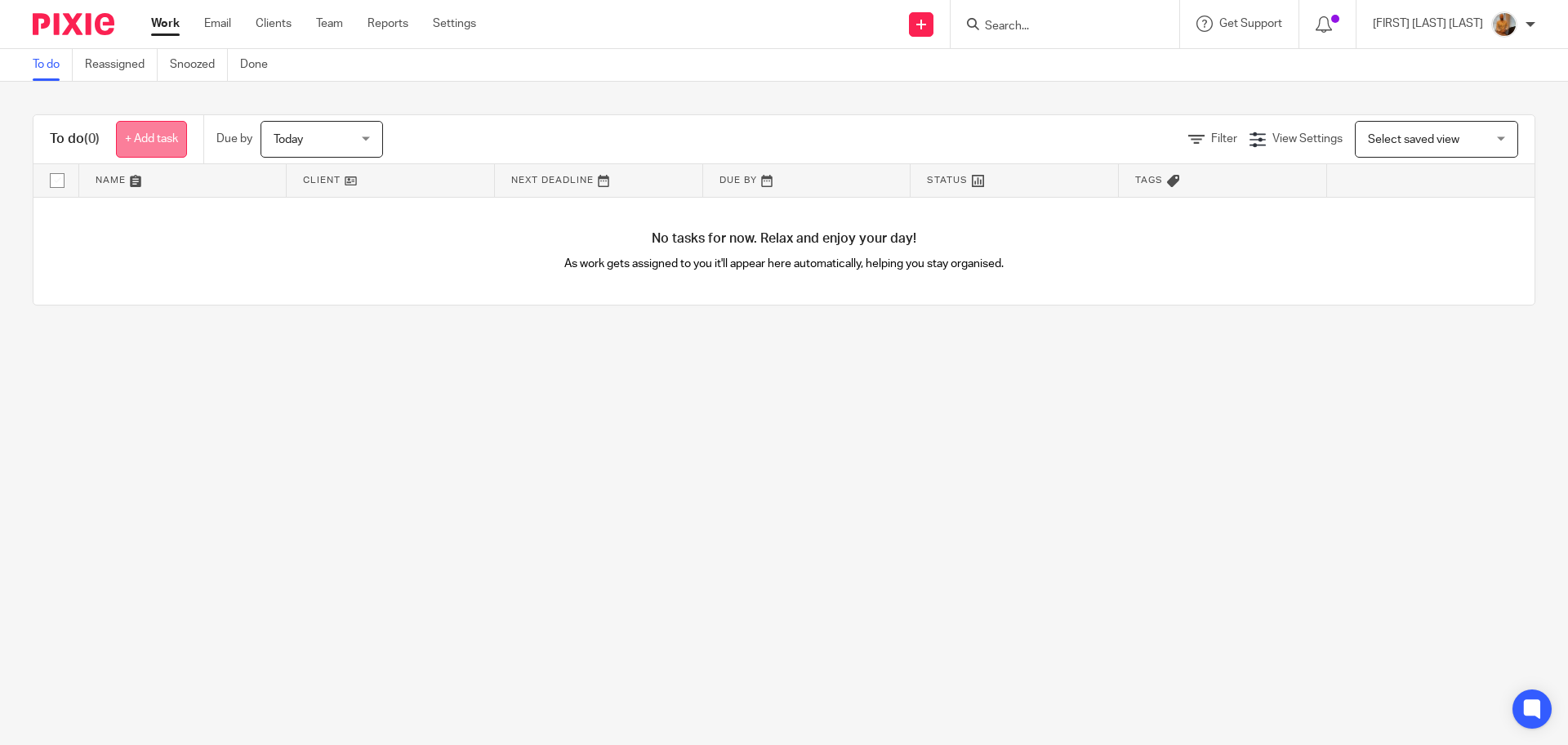 click on "+ Add task" at bounding box center (151, 139) 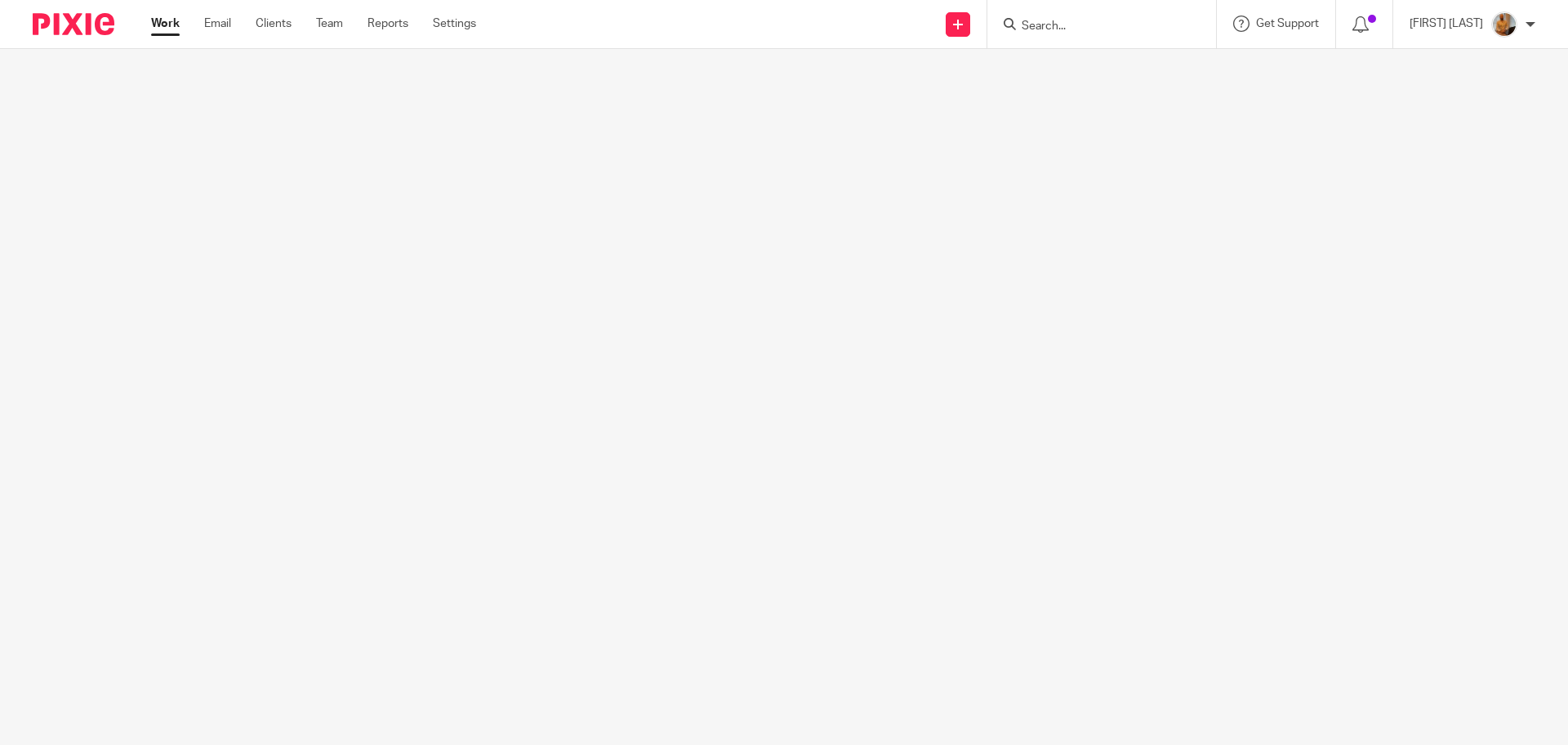 scroll, scrollTop: 0, scrollLeft: 0, axis: both 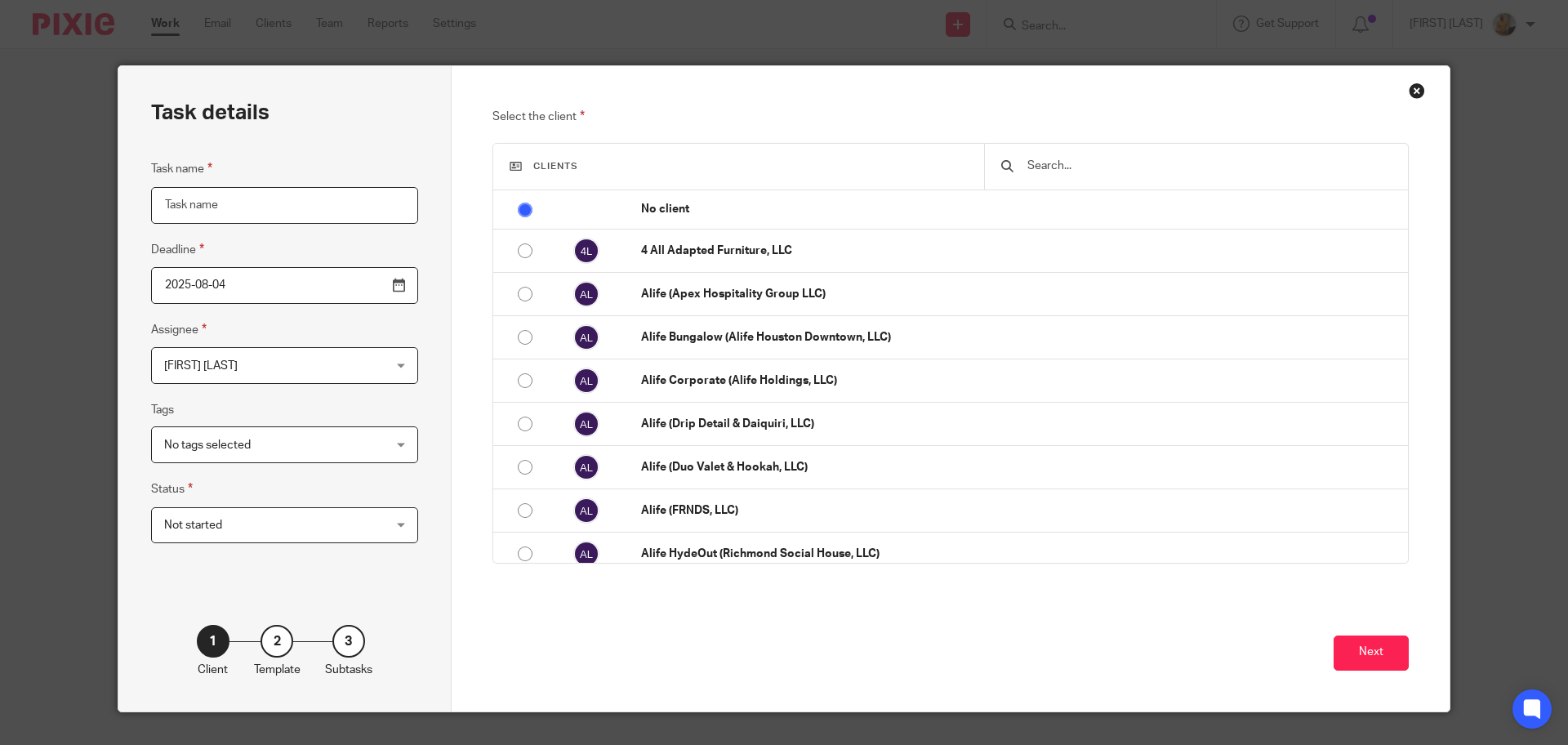 click on "Task name" at bounding box center (284, 205) 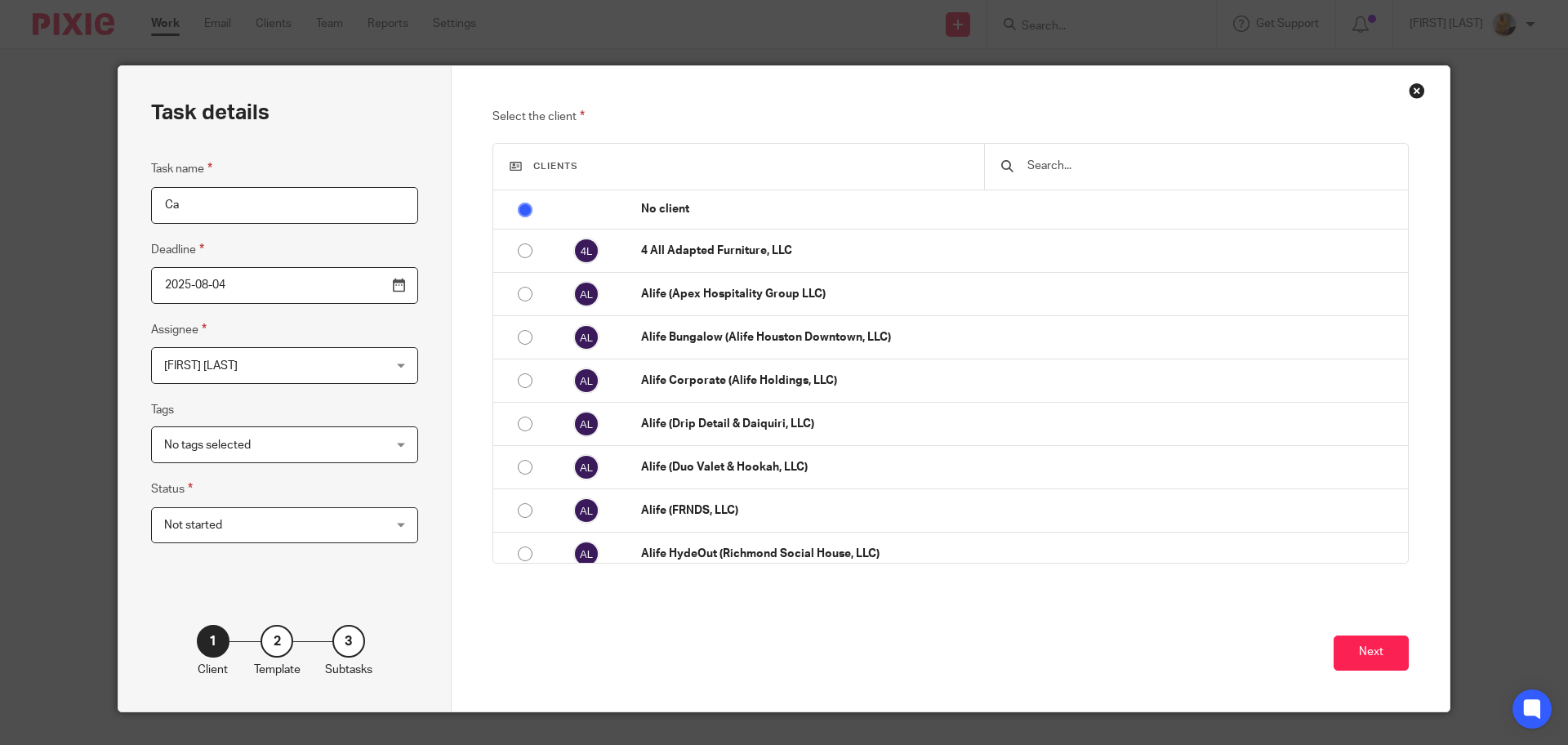 type on "C" 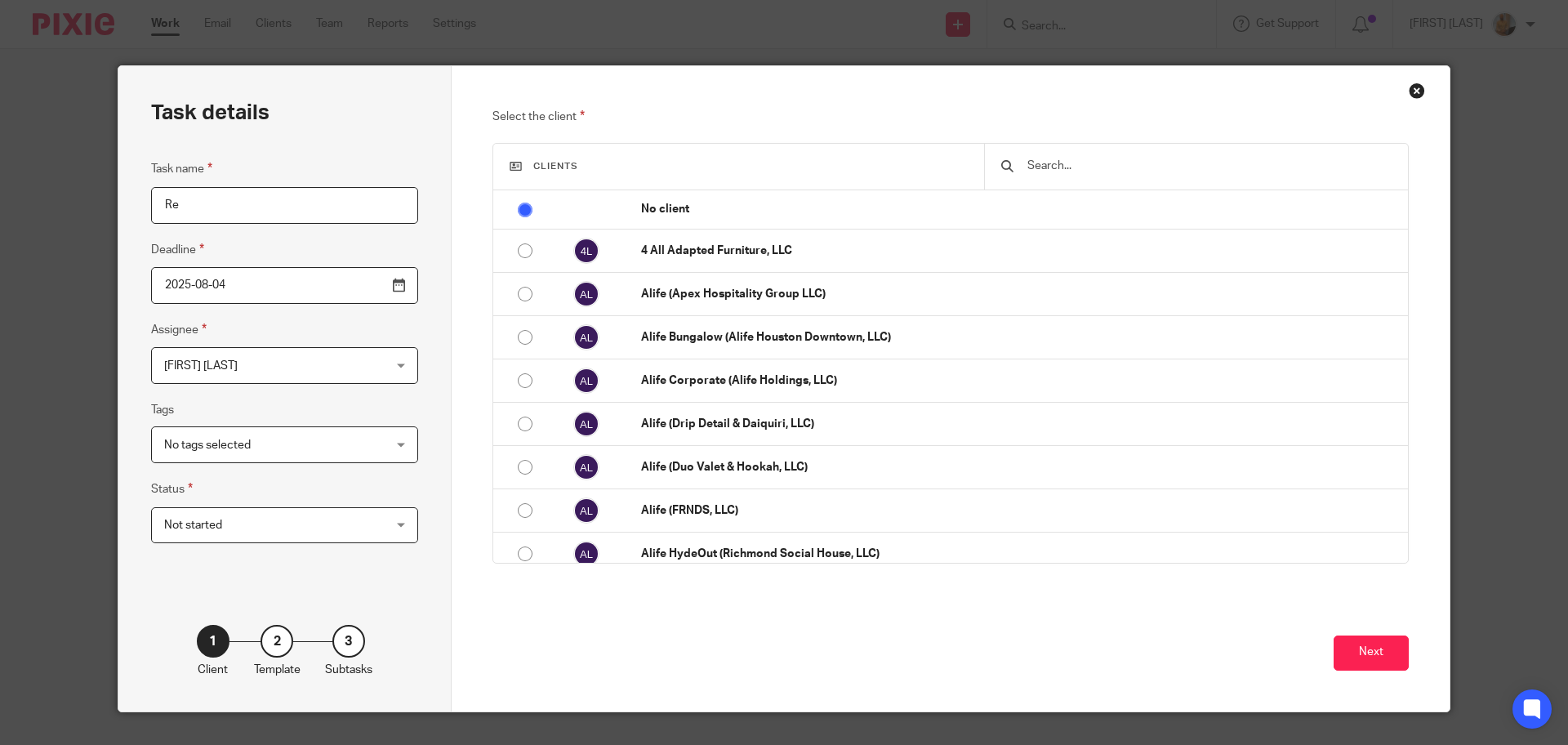 type on "R" 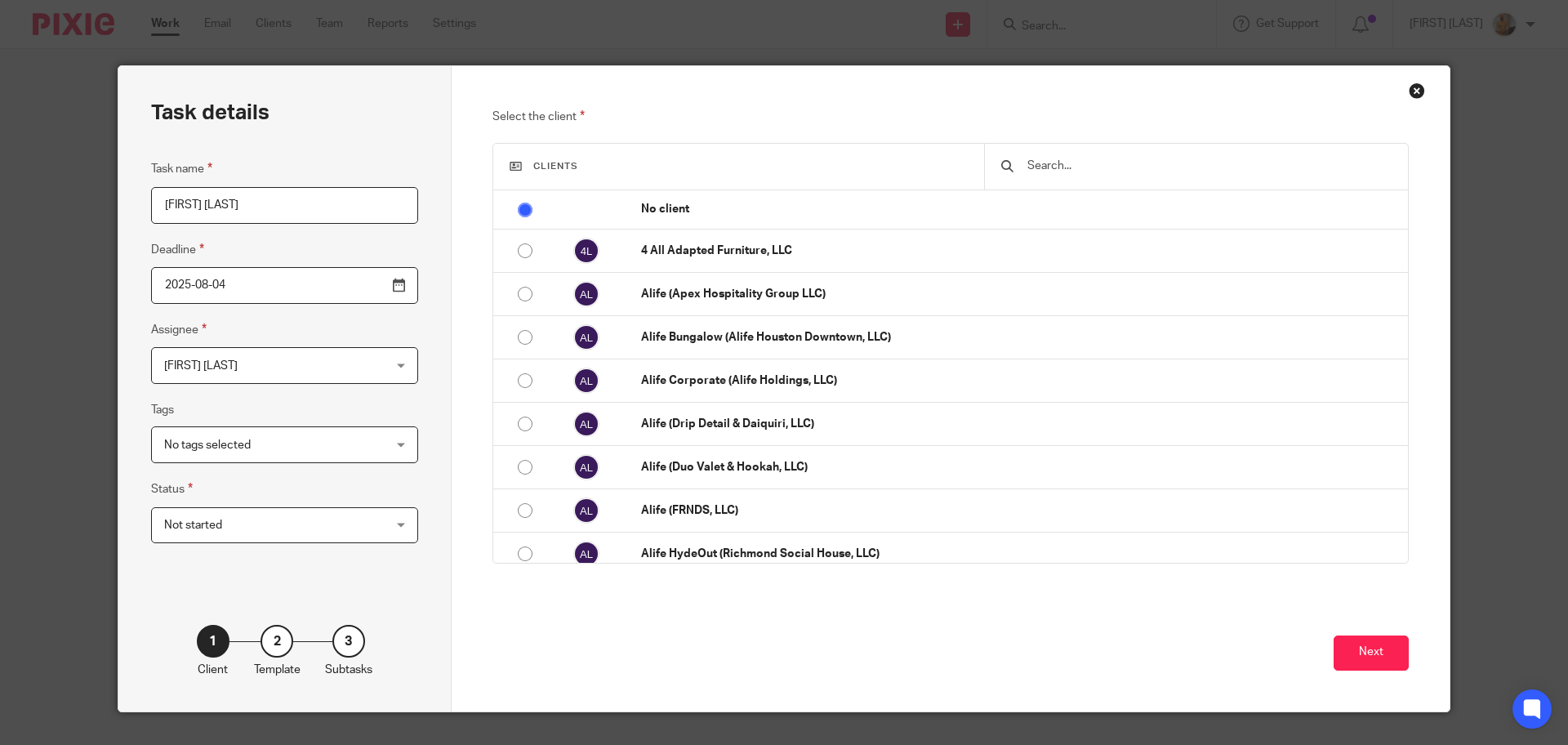 scroll, scrollTop: 0, scrollLeft: 2, axis: horizontal 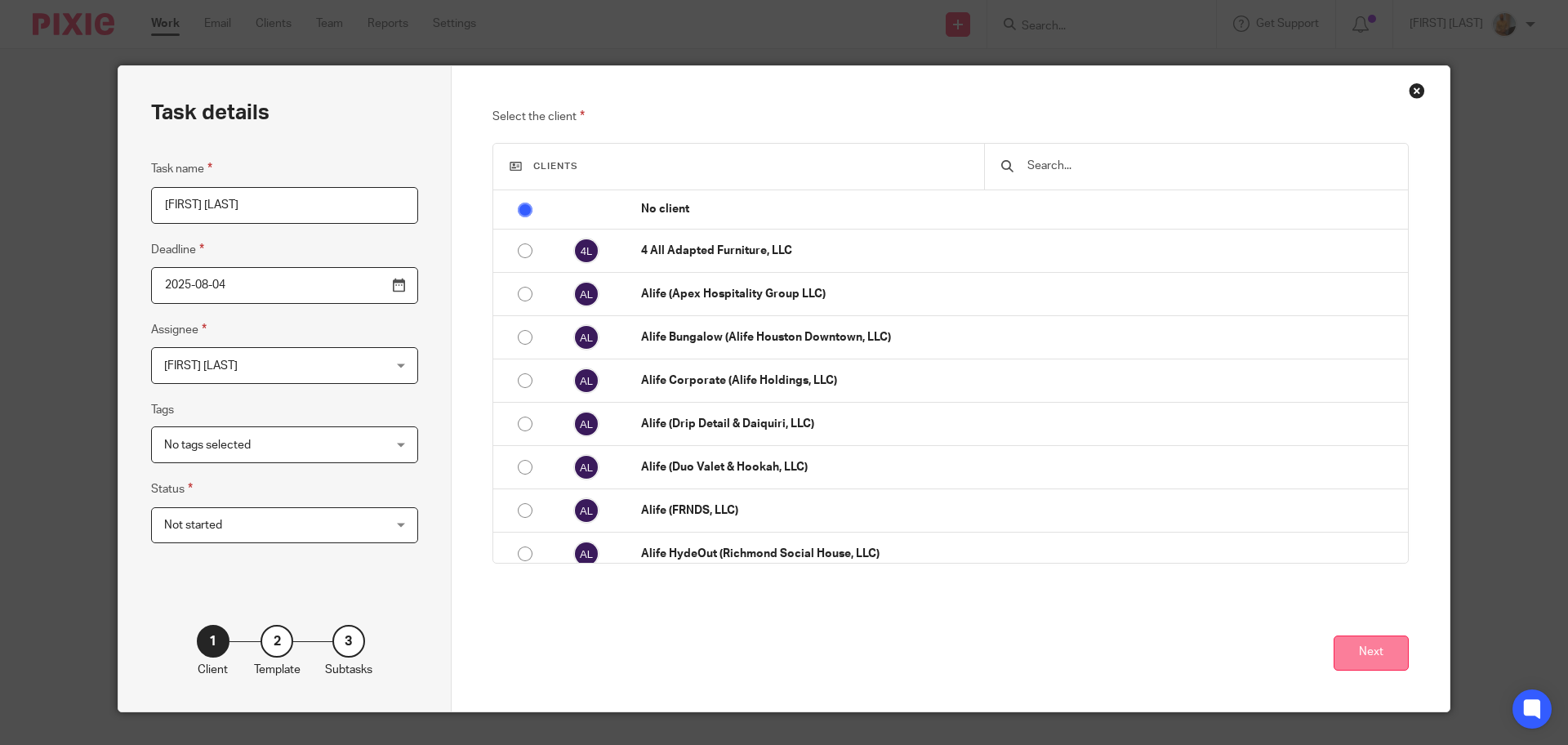 type on "[FIRST] [LAST]" 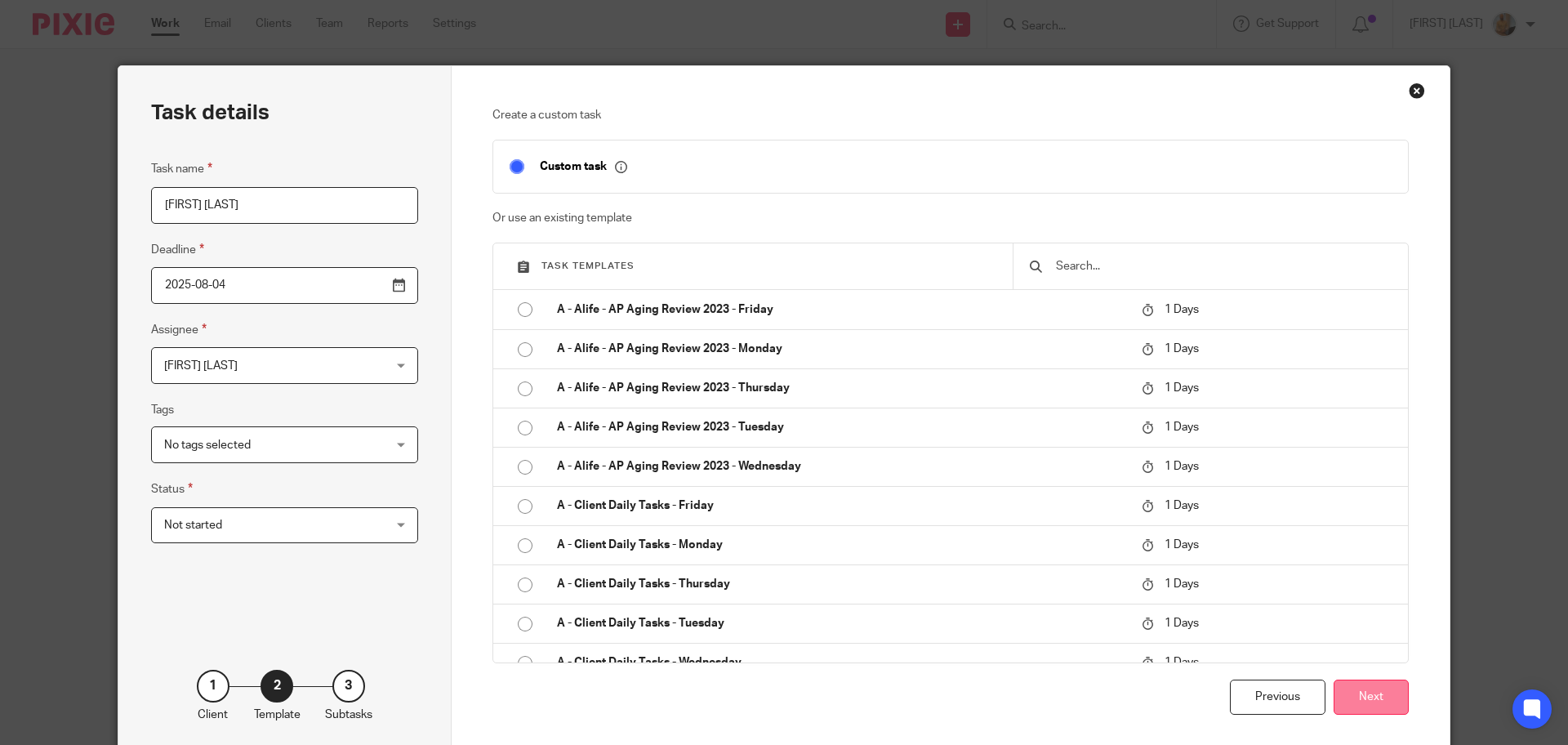 click on "Next" at bounding box center (1371, 697) 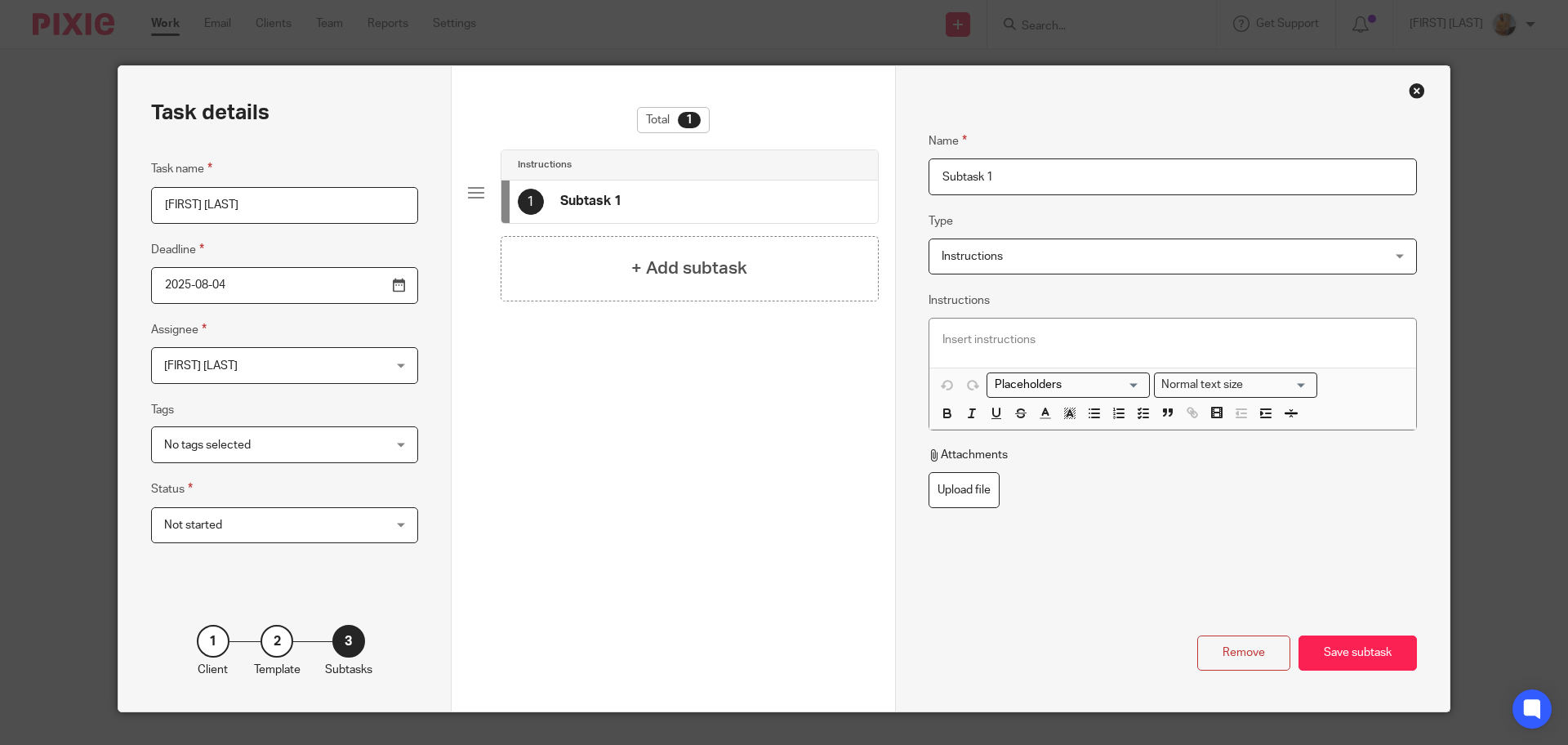 click on "Subtask 1" at bounding box center (1173, 176) 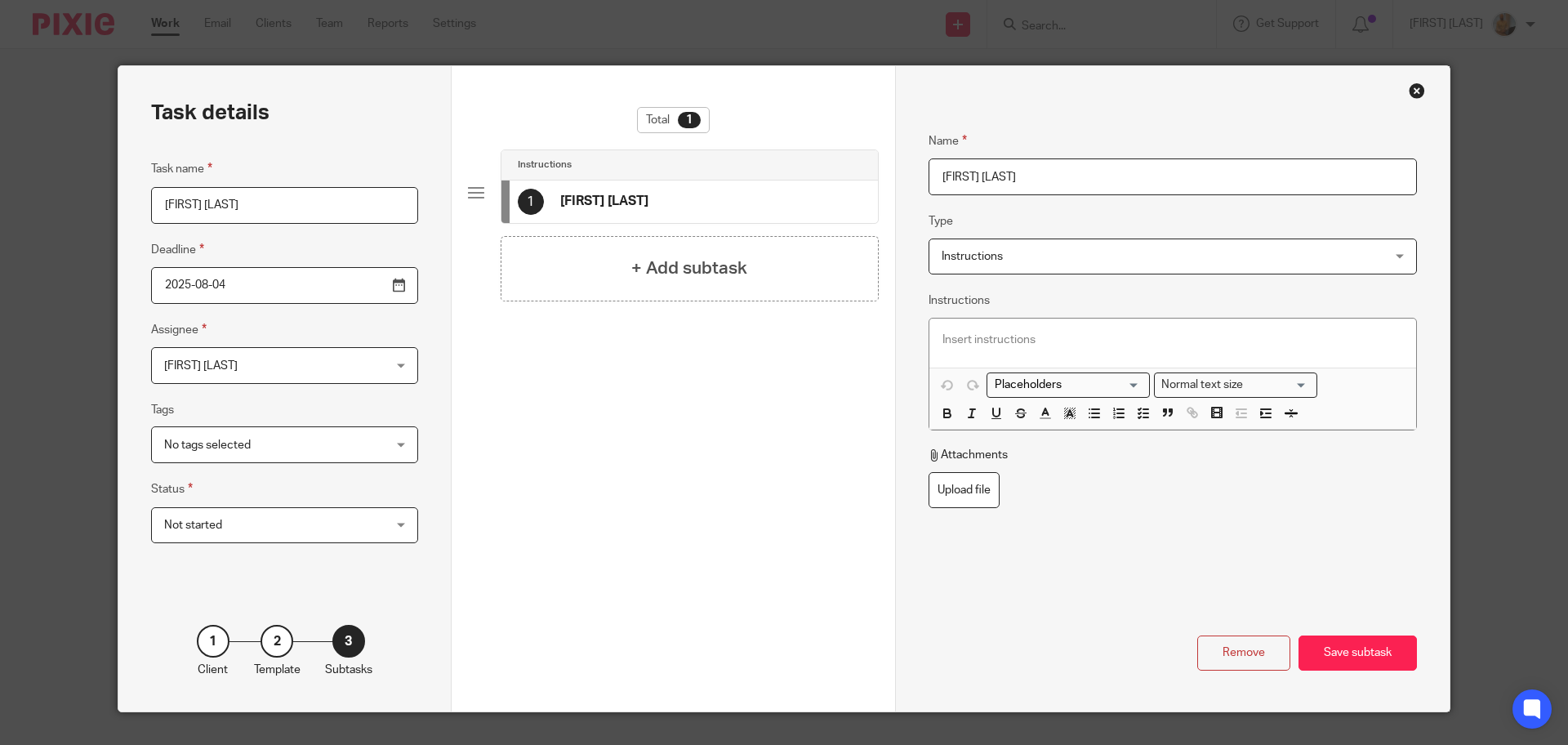 type on "[FIRST] [LAST]" 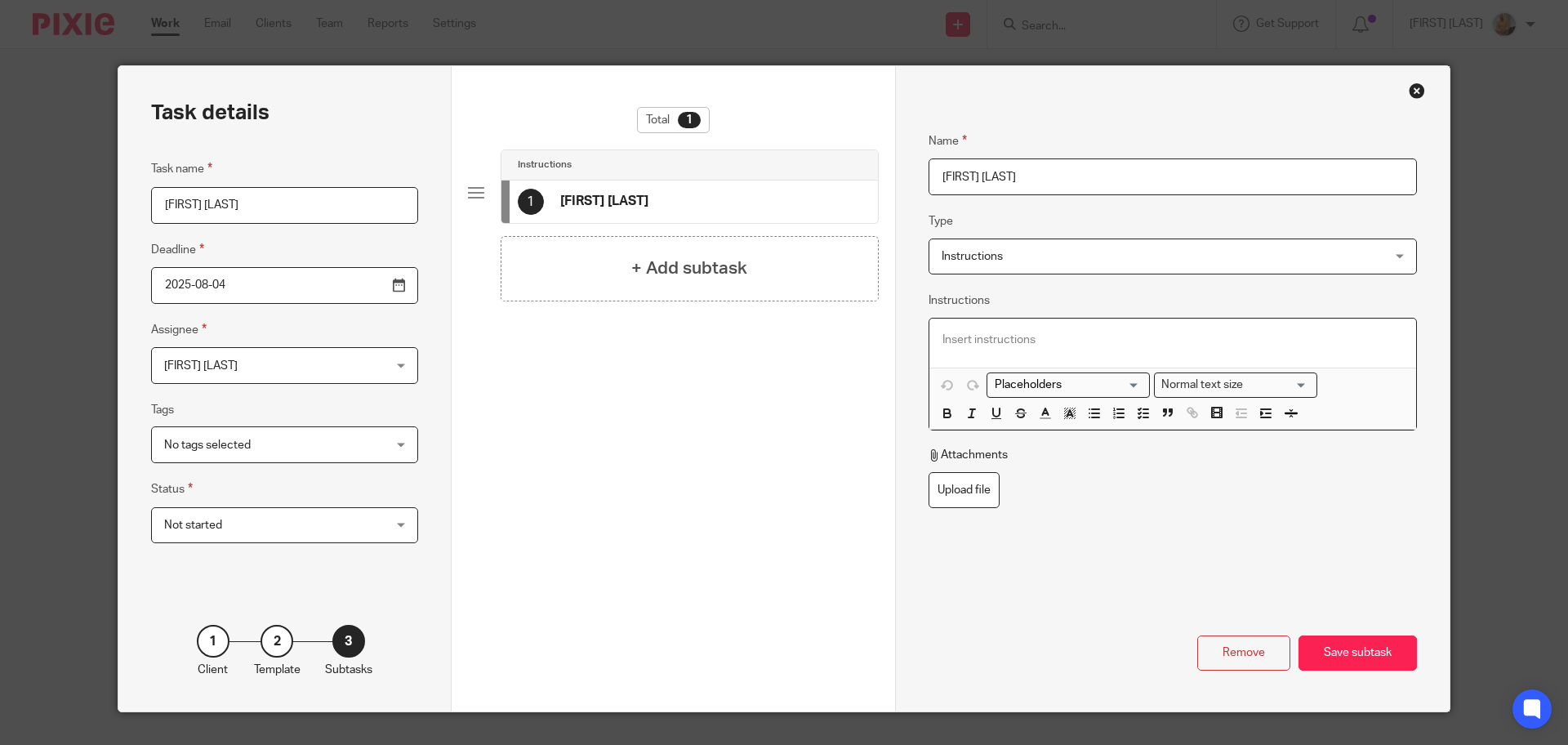 paste 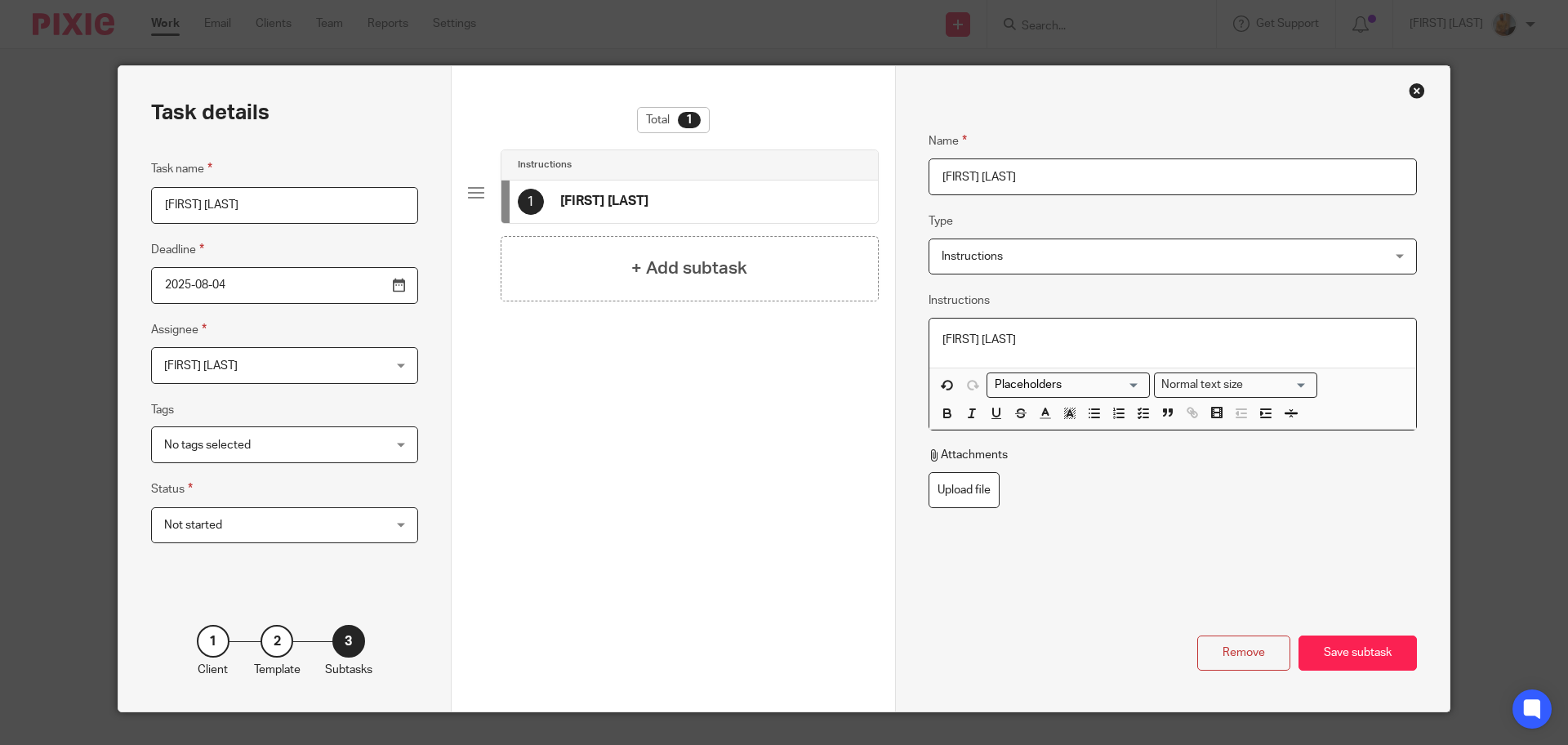 type 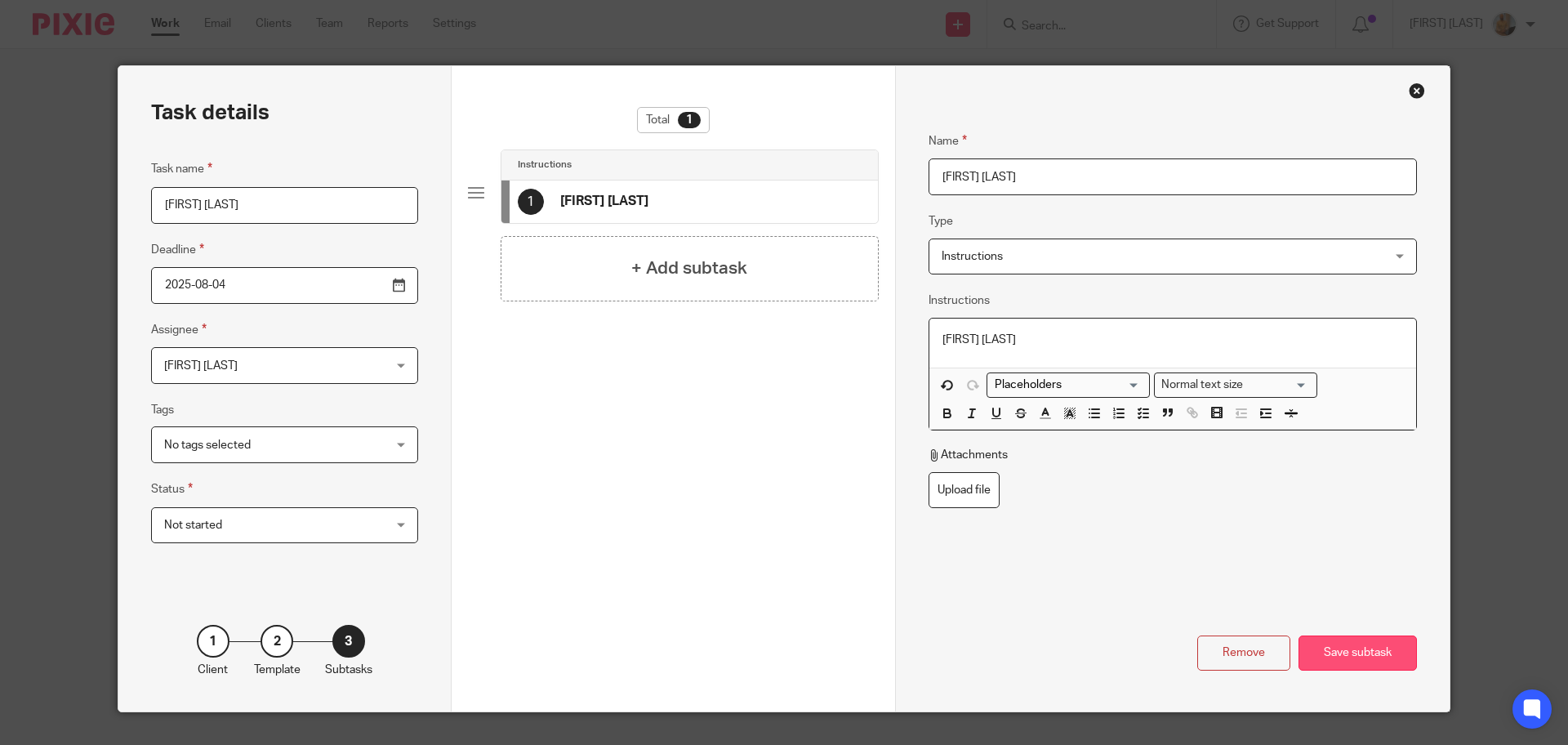 click on "Save subtask" at bounding box center [1357, 653] 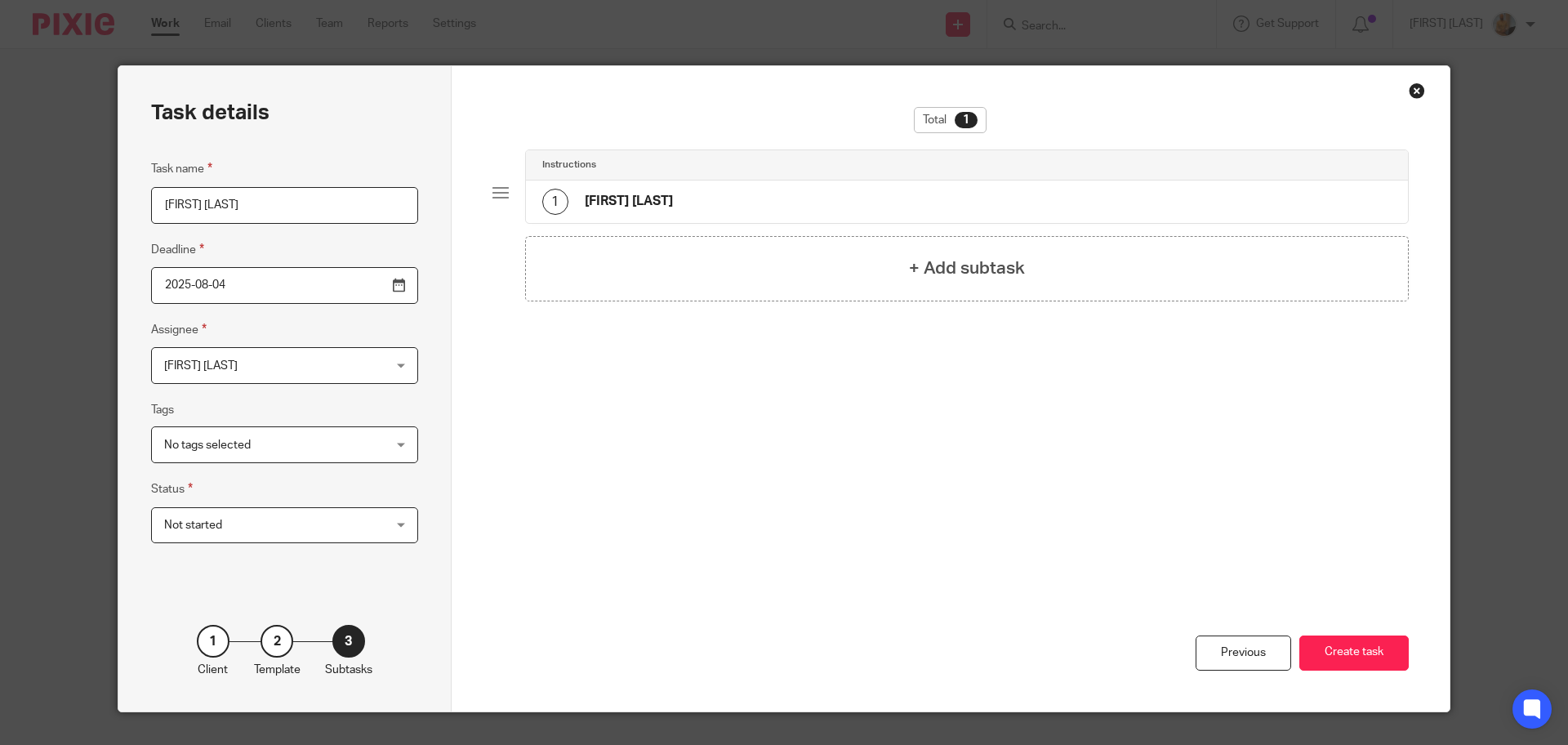 click on "Create task" at bounding box center [1354, 653] 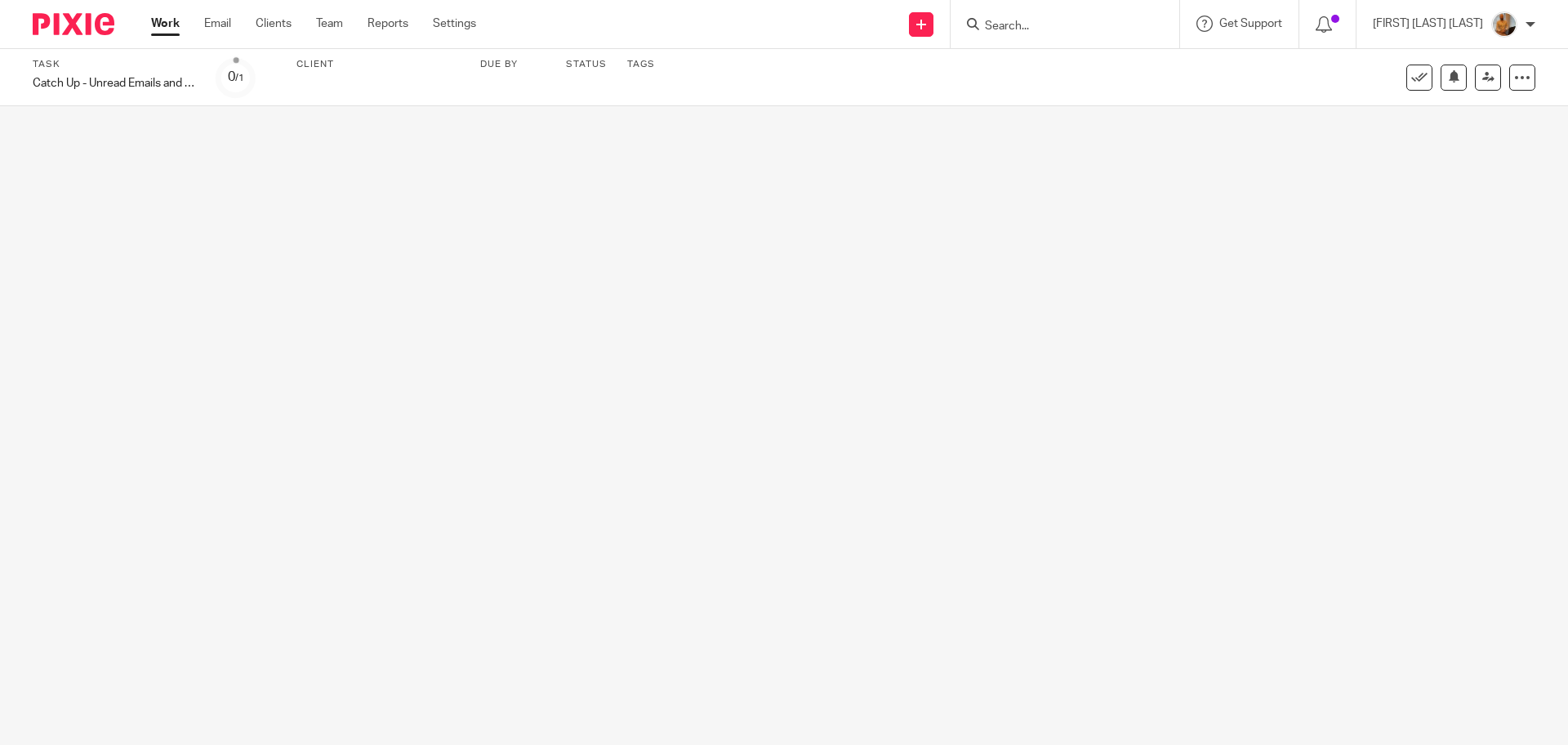 scroll, scrollTop: 0, scrollLeft: 0, axis: both 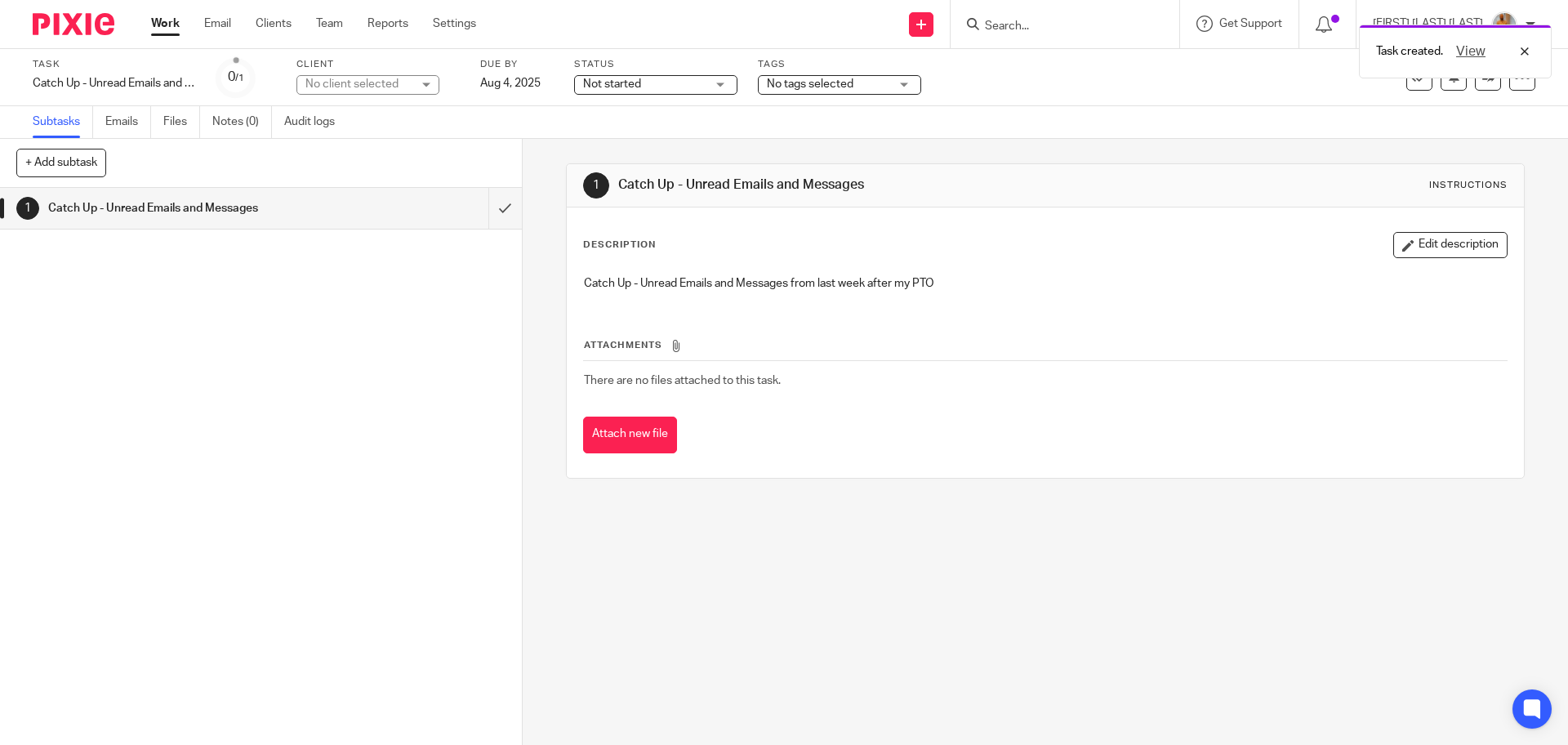 click on "Work" at bounding box center (165, 24) 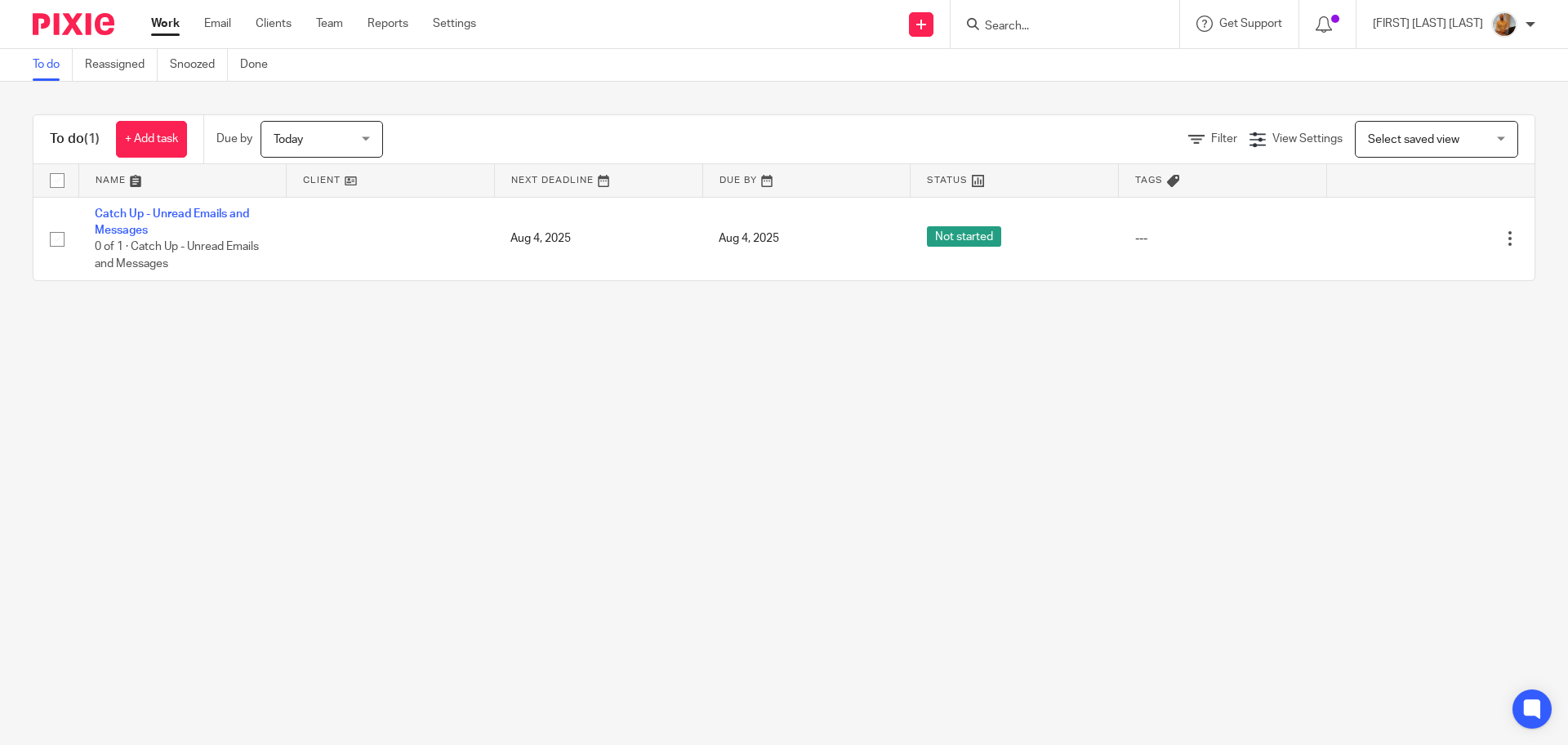 scroll, scrollTop: 0, scrollLeft: 0, axis: both 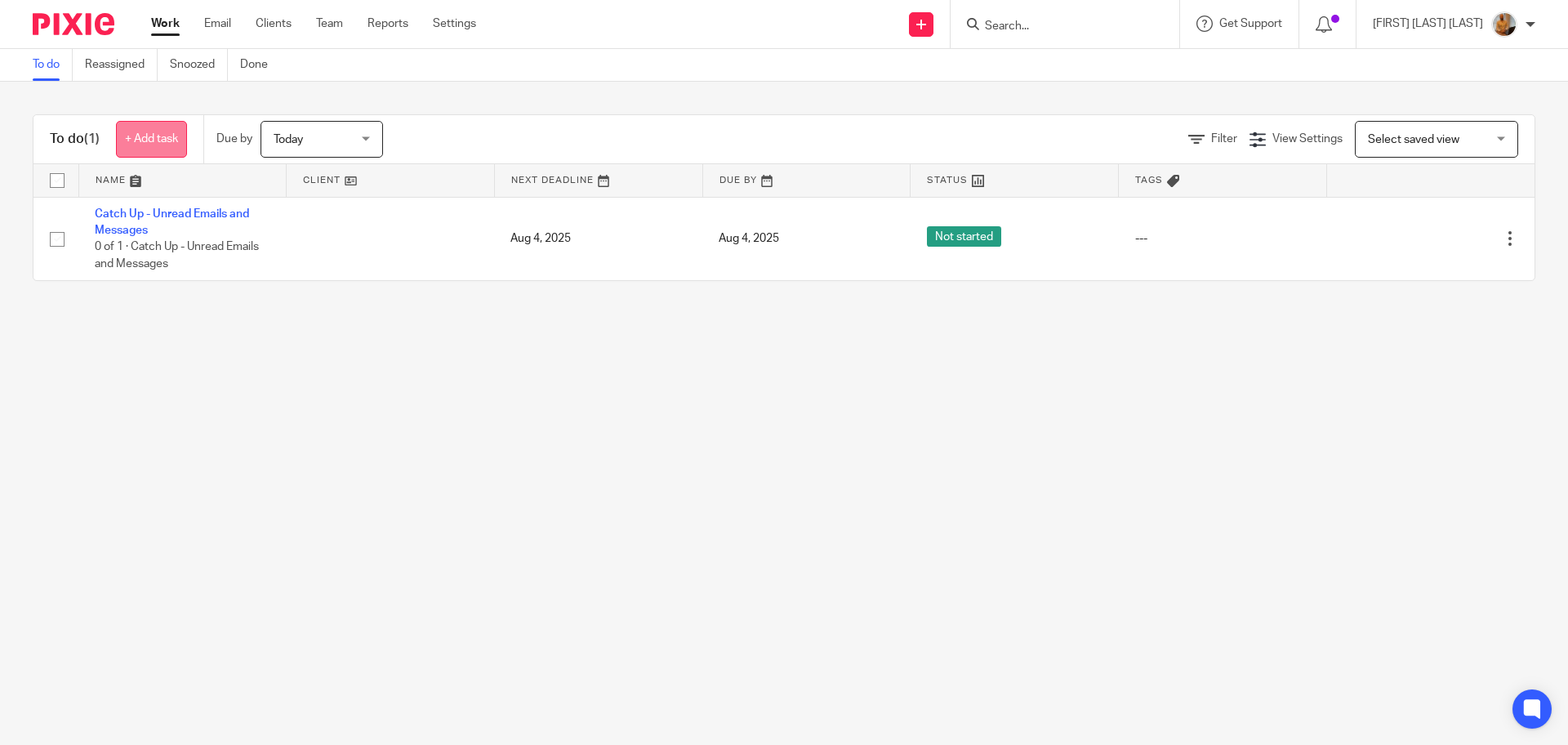 click on "+ Add task" at bounding box center (151, 139) 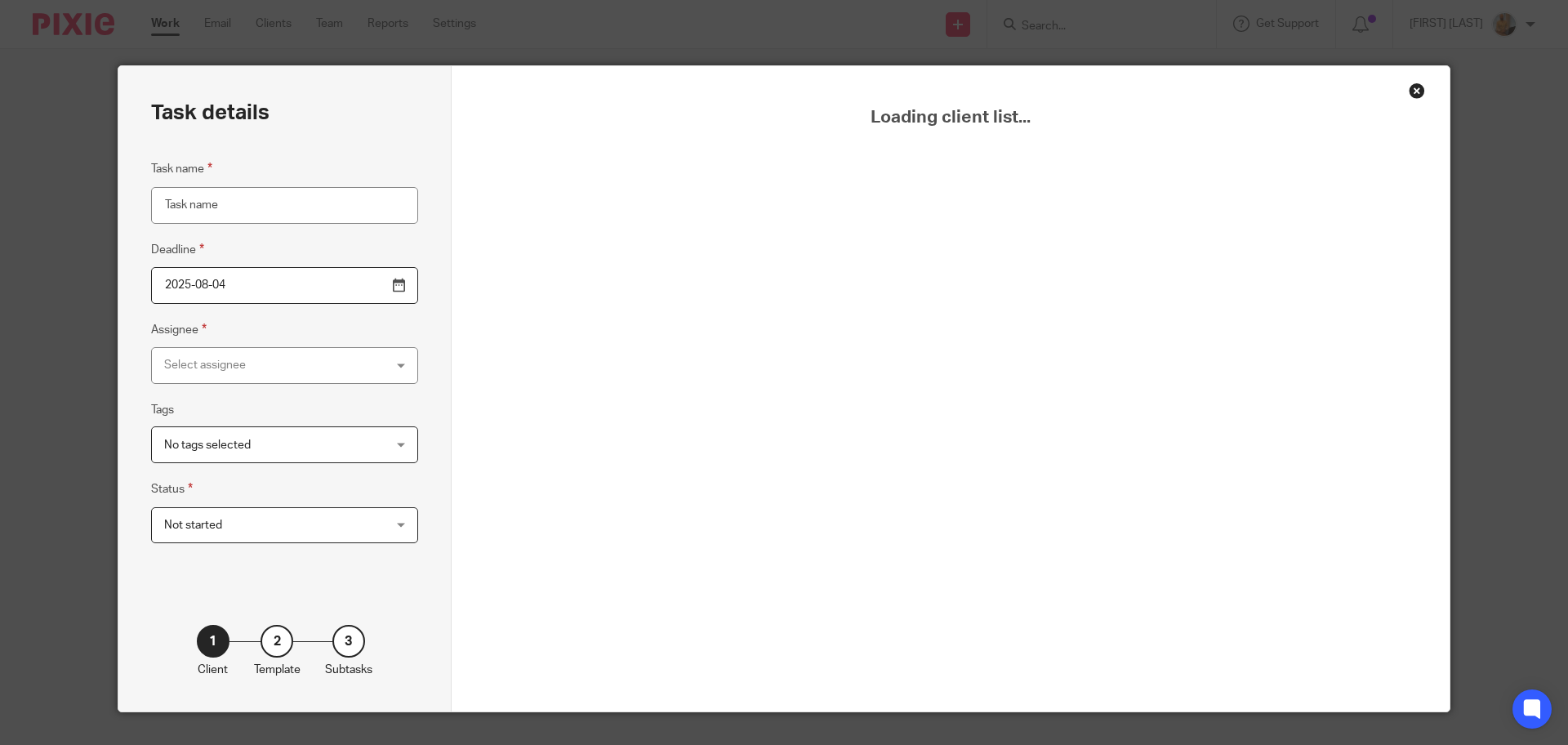 scroll, scrollTop: 0, scrollLeft: 0, axis: both 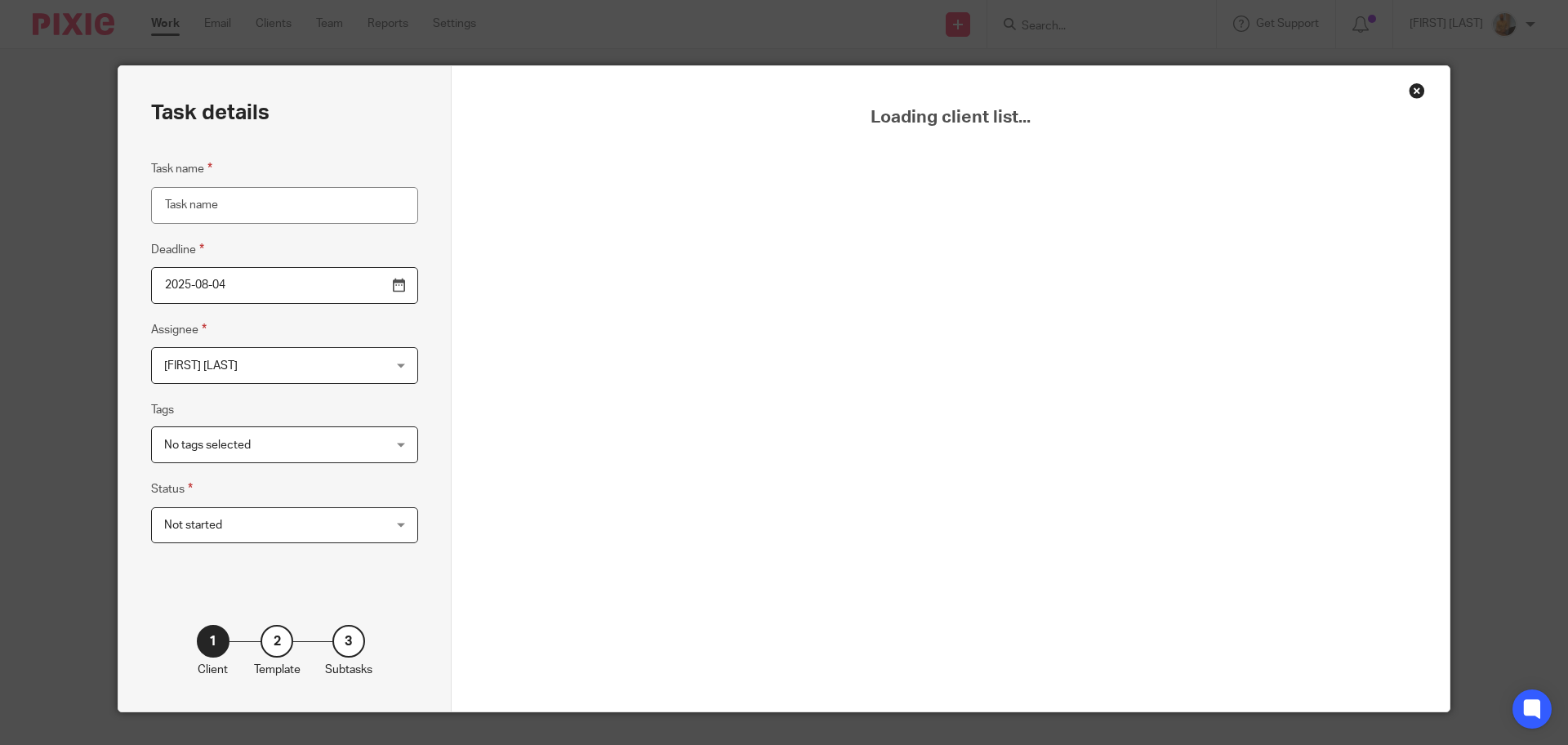 click on "Task name" at bounding box center [284, 205] 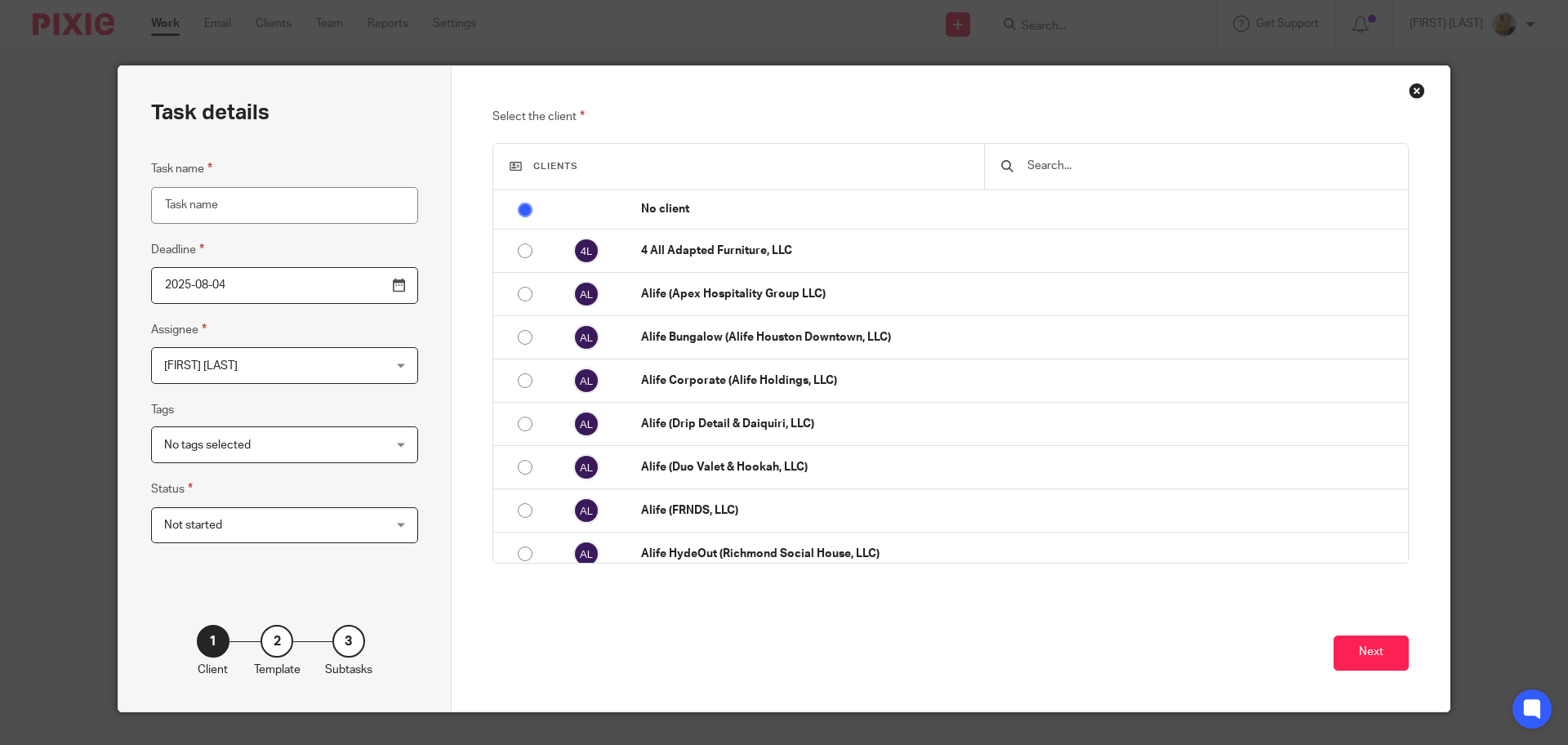 click on "Task name" at bounding box center (284, 205) 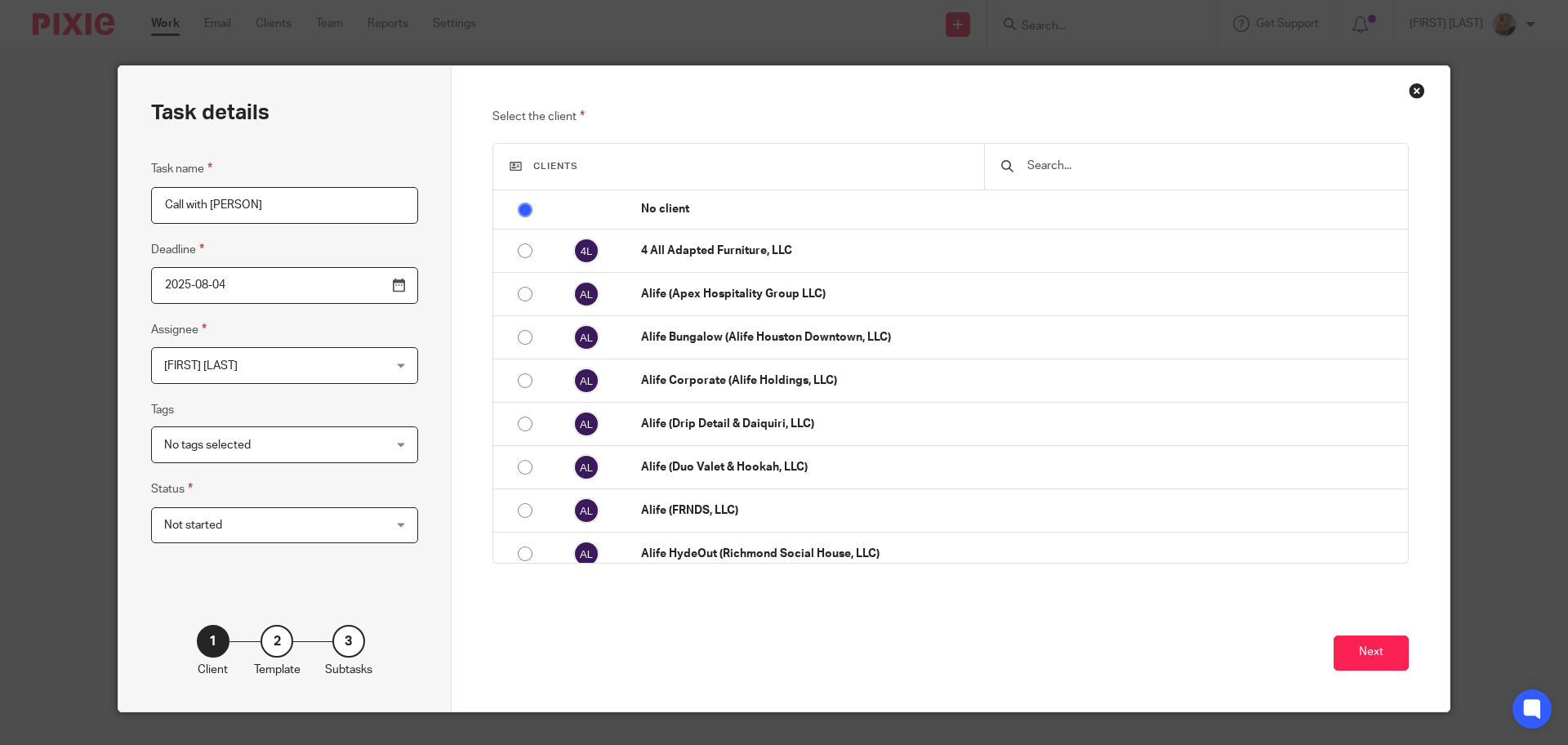 type on "Call with Hilda" 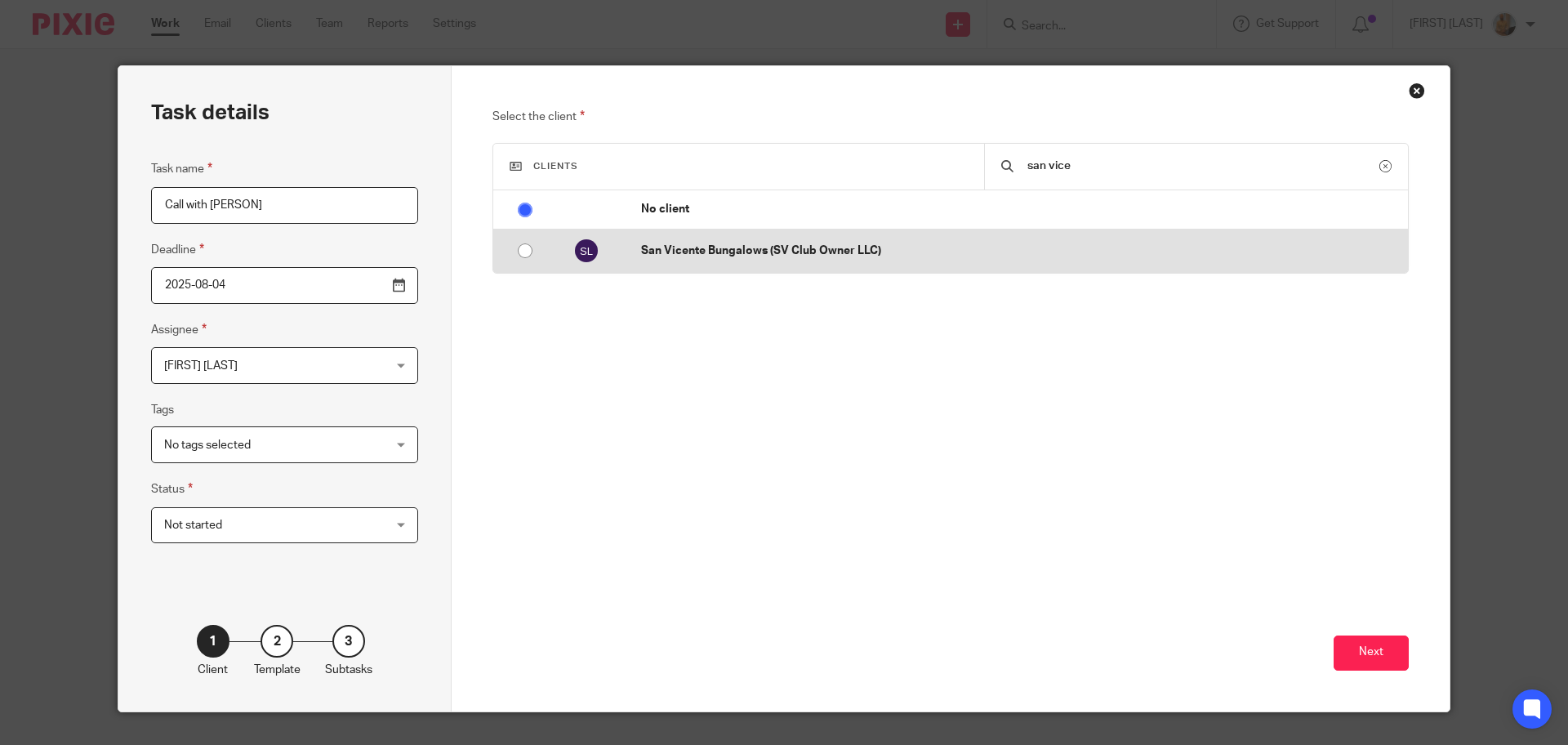 type on "san vice" 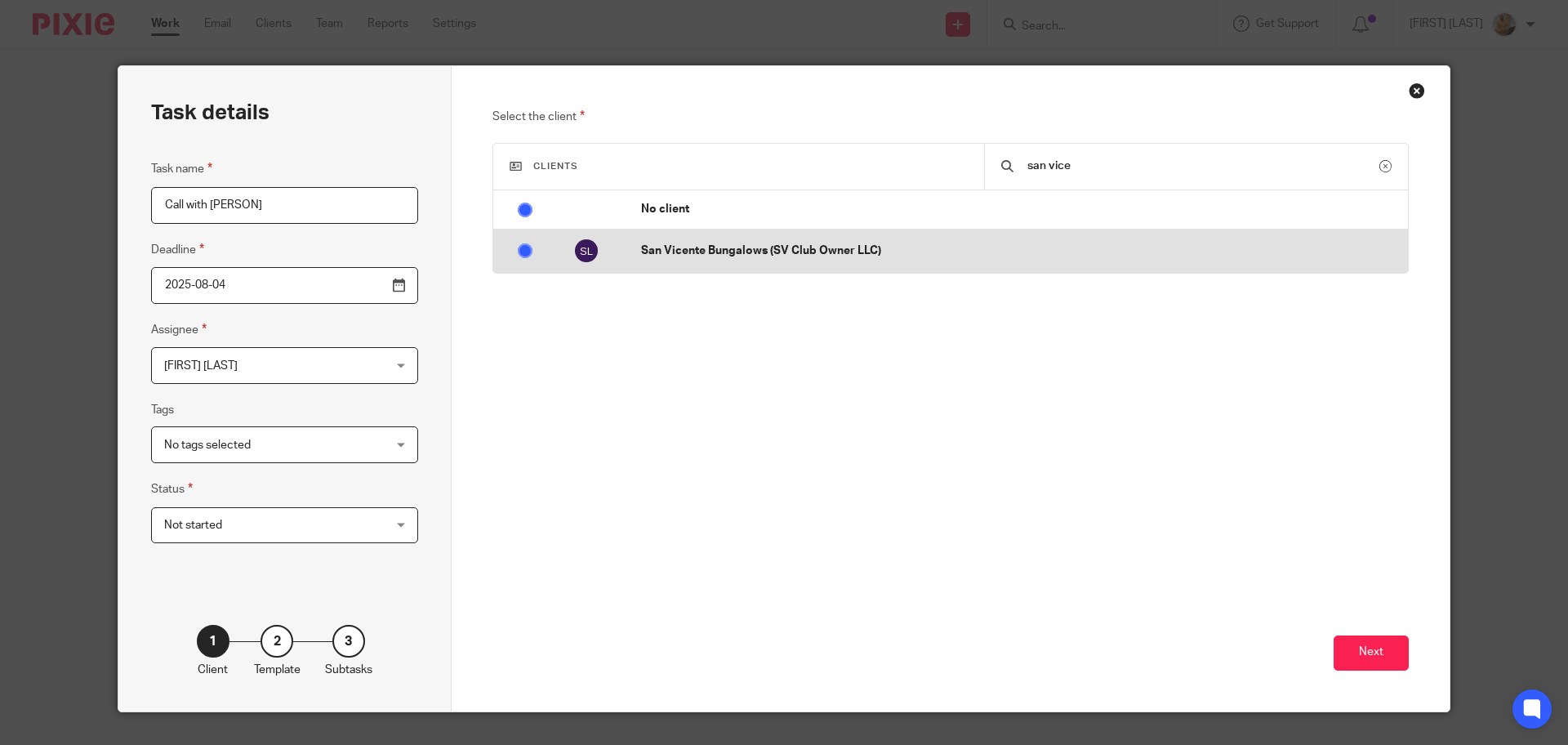 radio on "false" 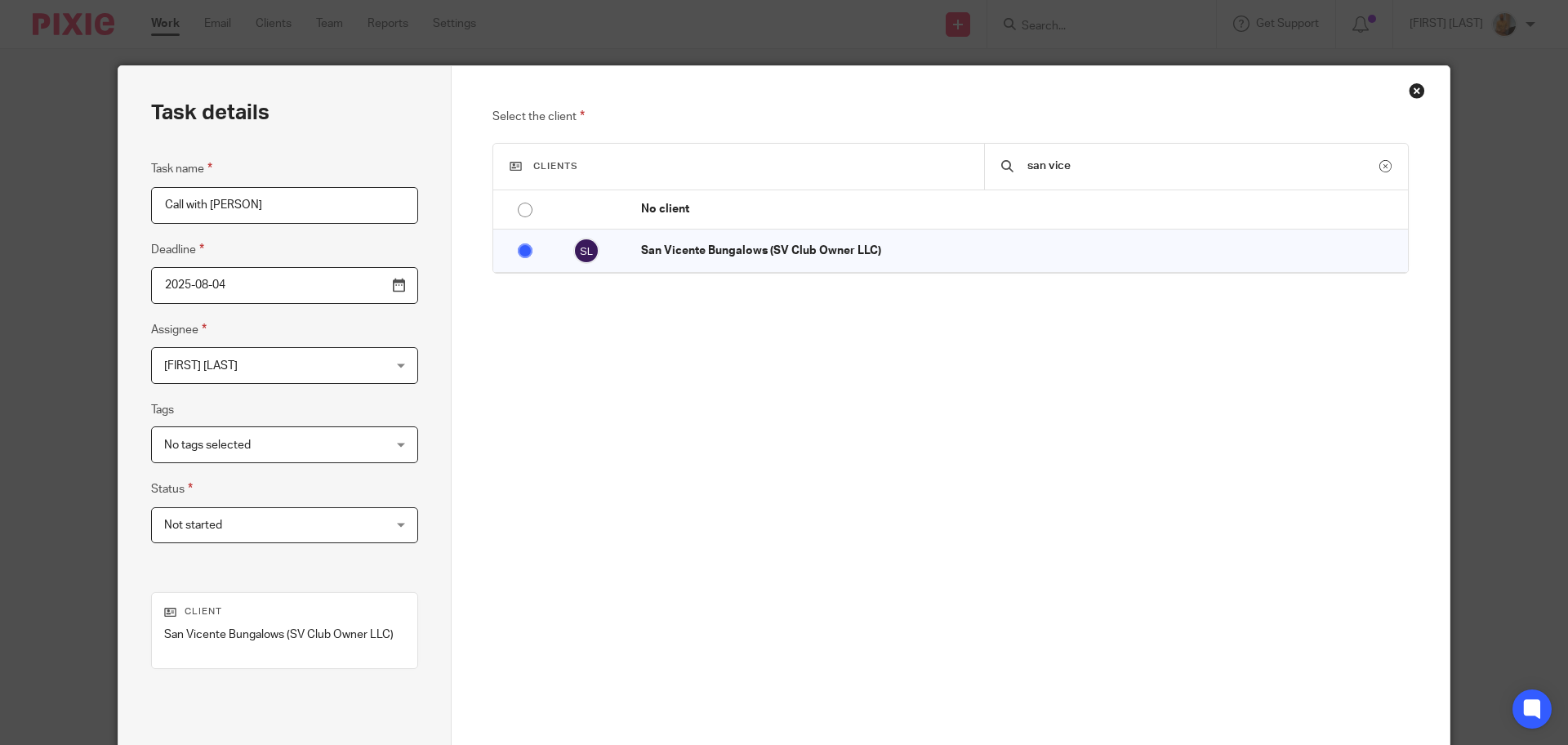 scroll, scrollTop: 166, scrollLeft: 0, axis: vertical 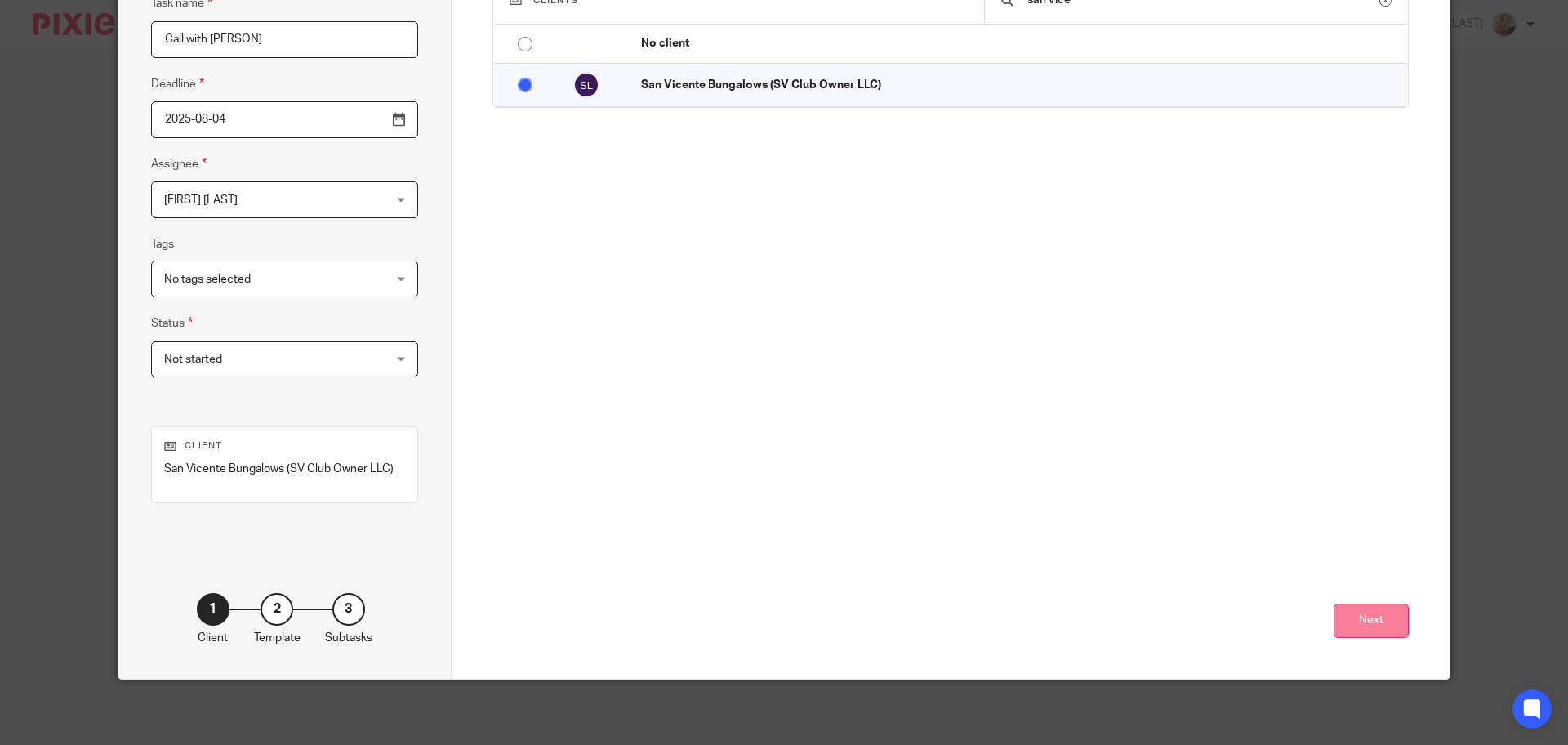 click on "Next" at bounding box center (1371, 621) 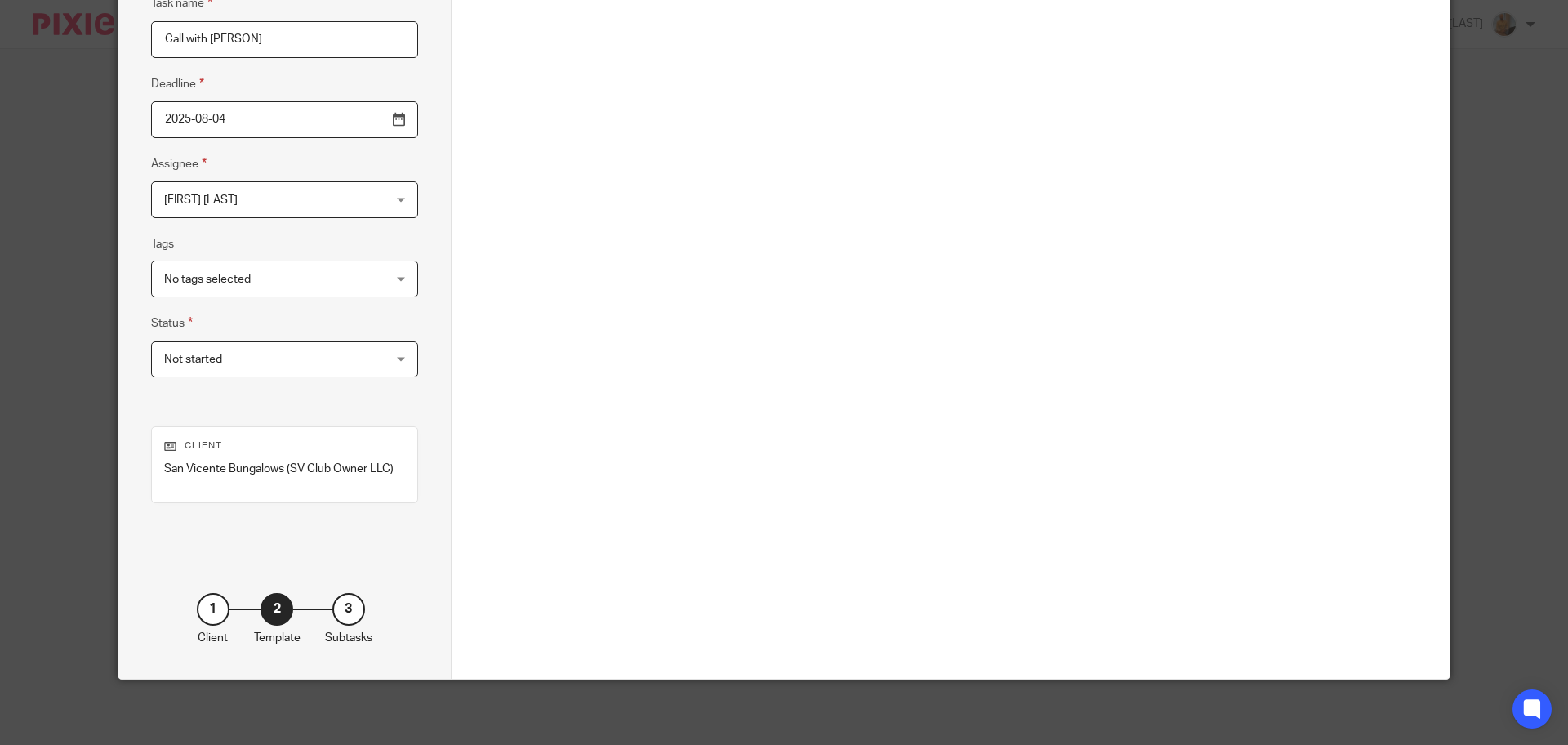 scroll, scrollTop: 0, scrollLeft: 0, axis: both 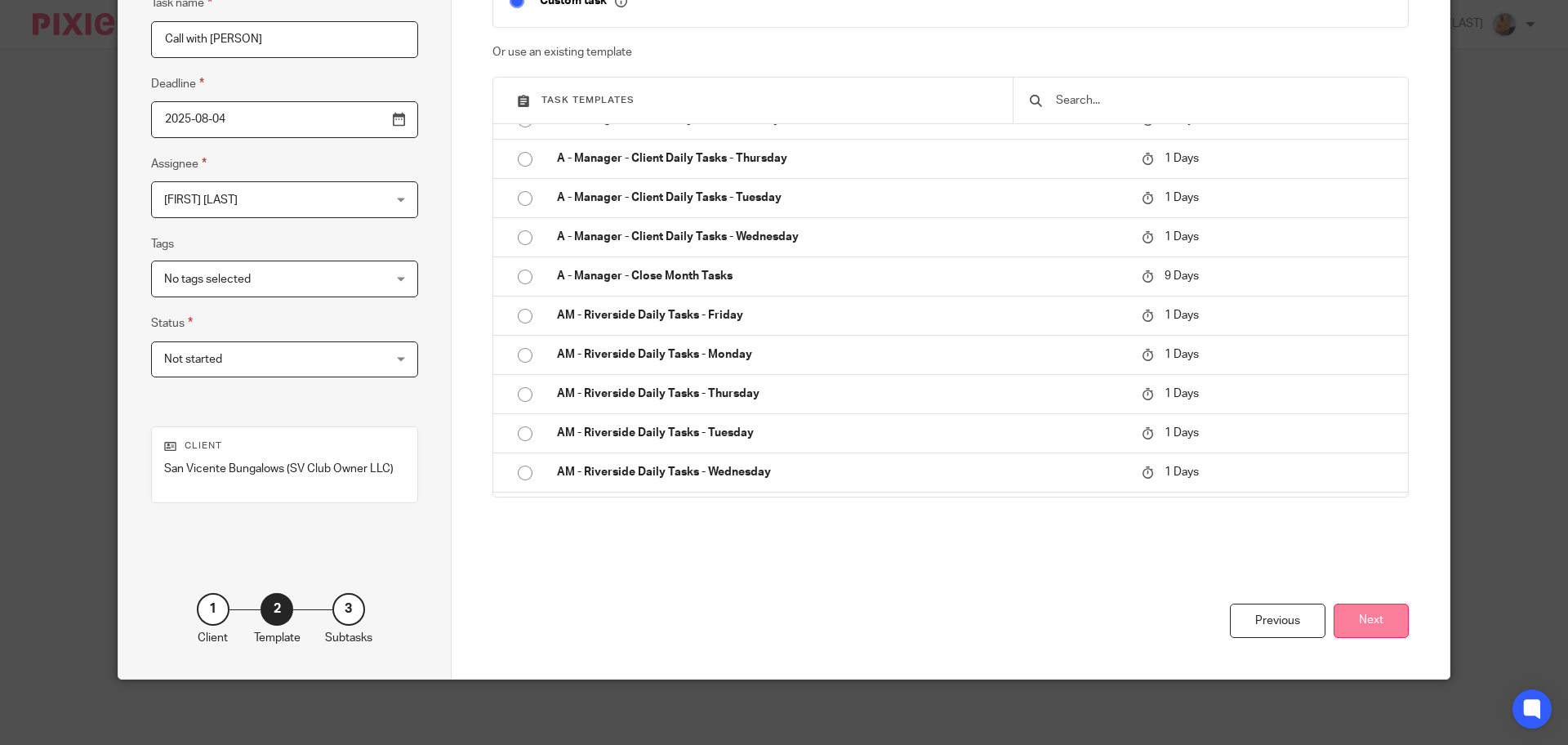 click on "Next" at bounding box center (1371, 621) 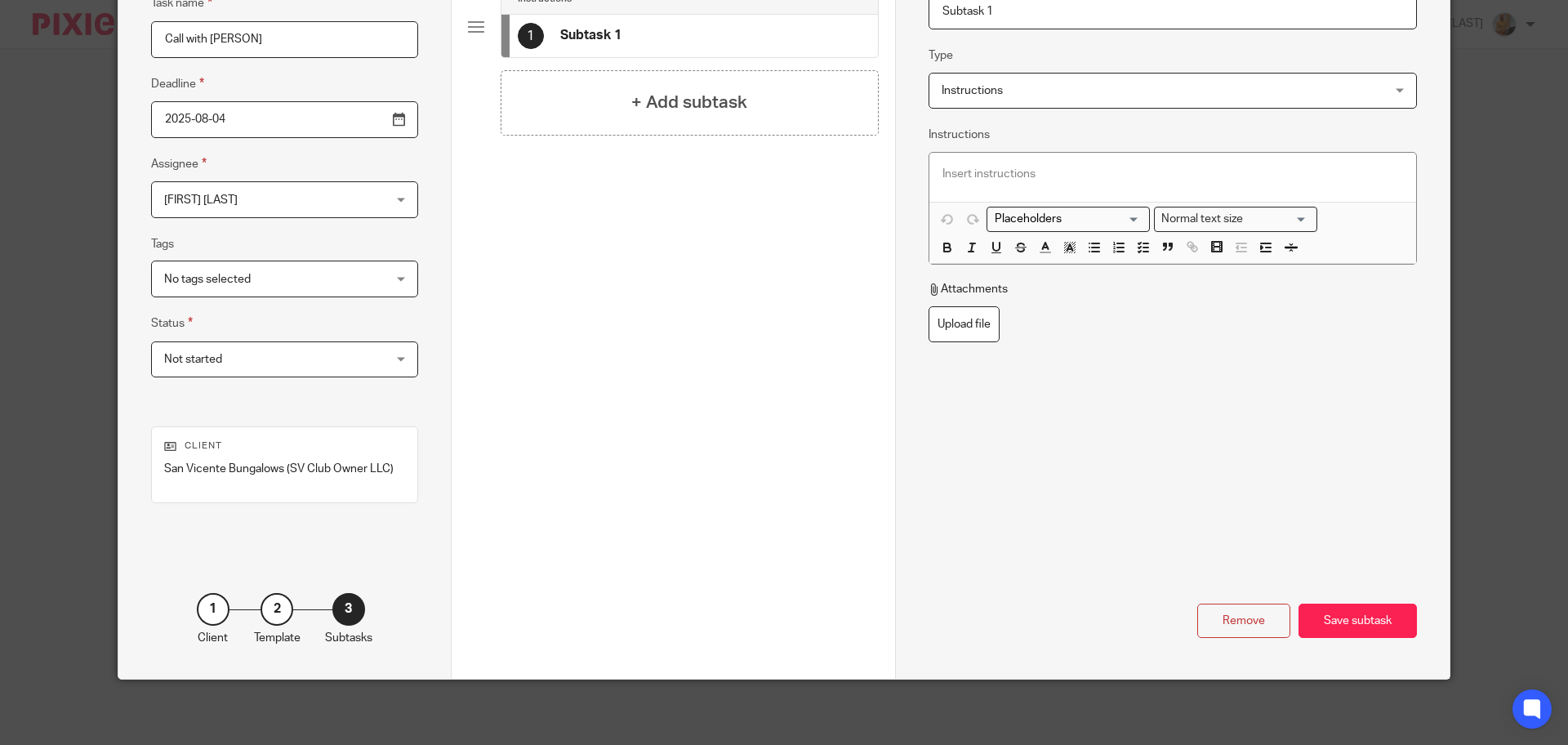 scroll, scrollTop: 0, scrollLeft: 0, axis: both 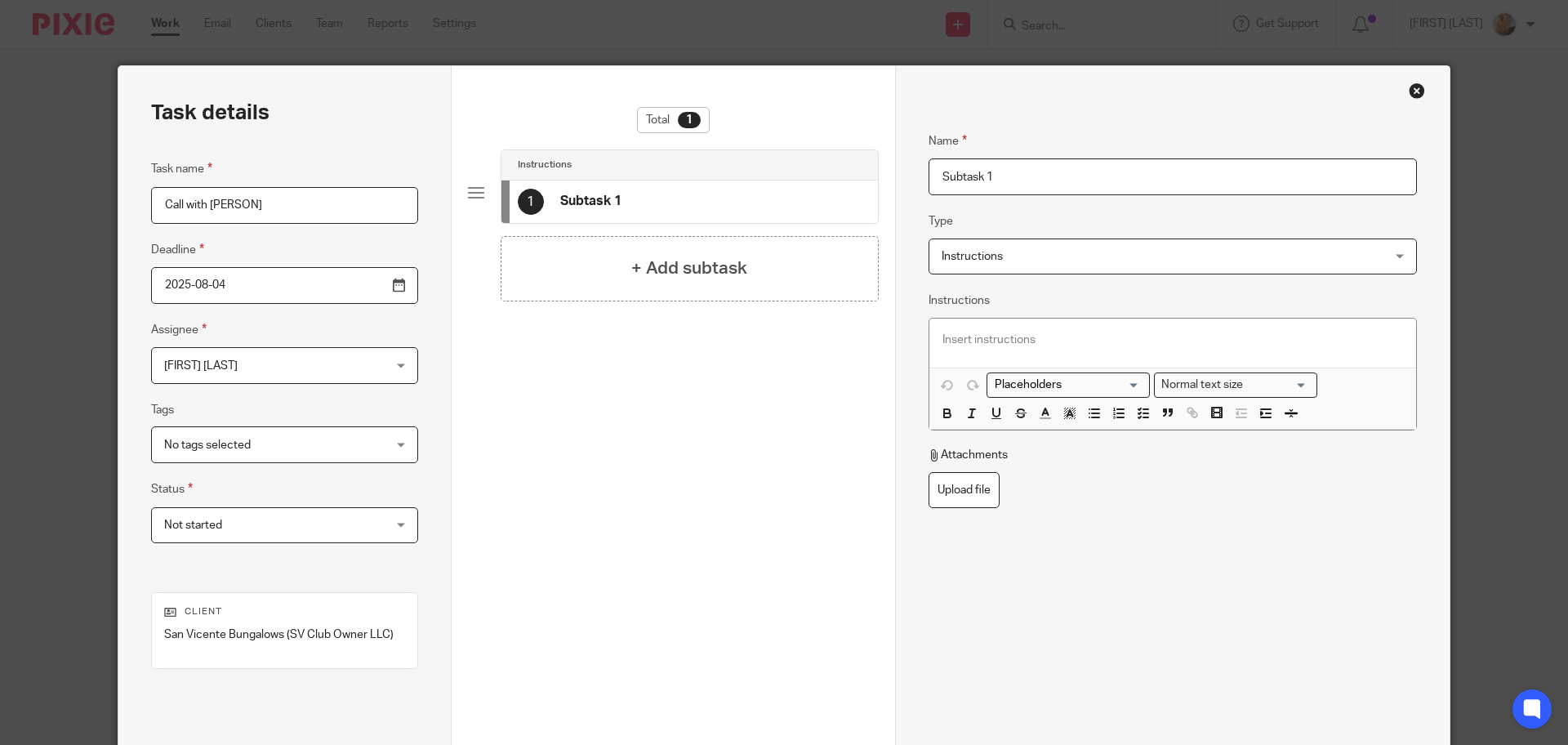 drag, startPoint x: 1018, startPoint y: 179, endPoint x: 835, endPoint y: 158, distance: 184.20098 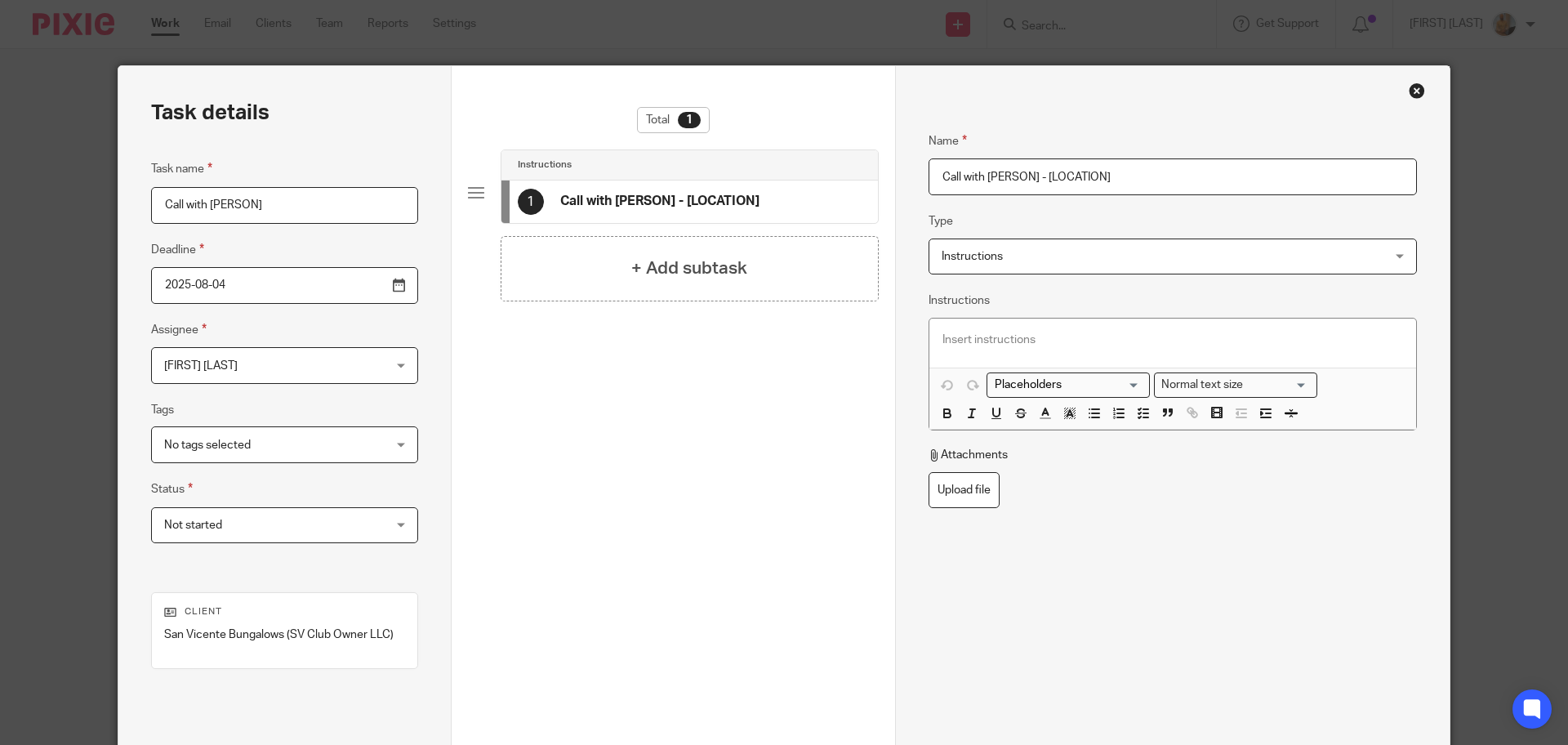 type on "Call with Hilda - San Vicente" 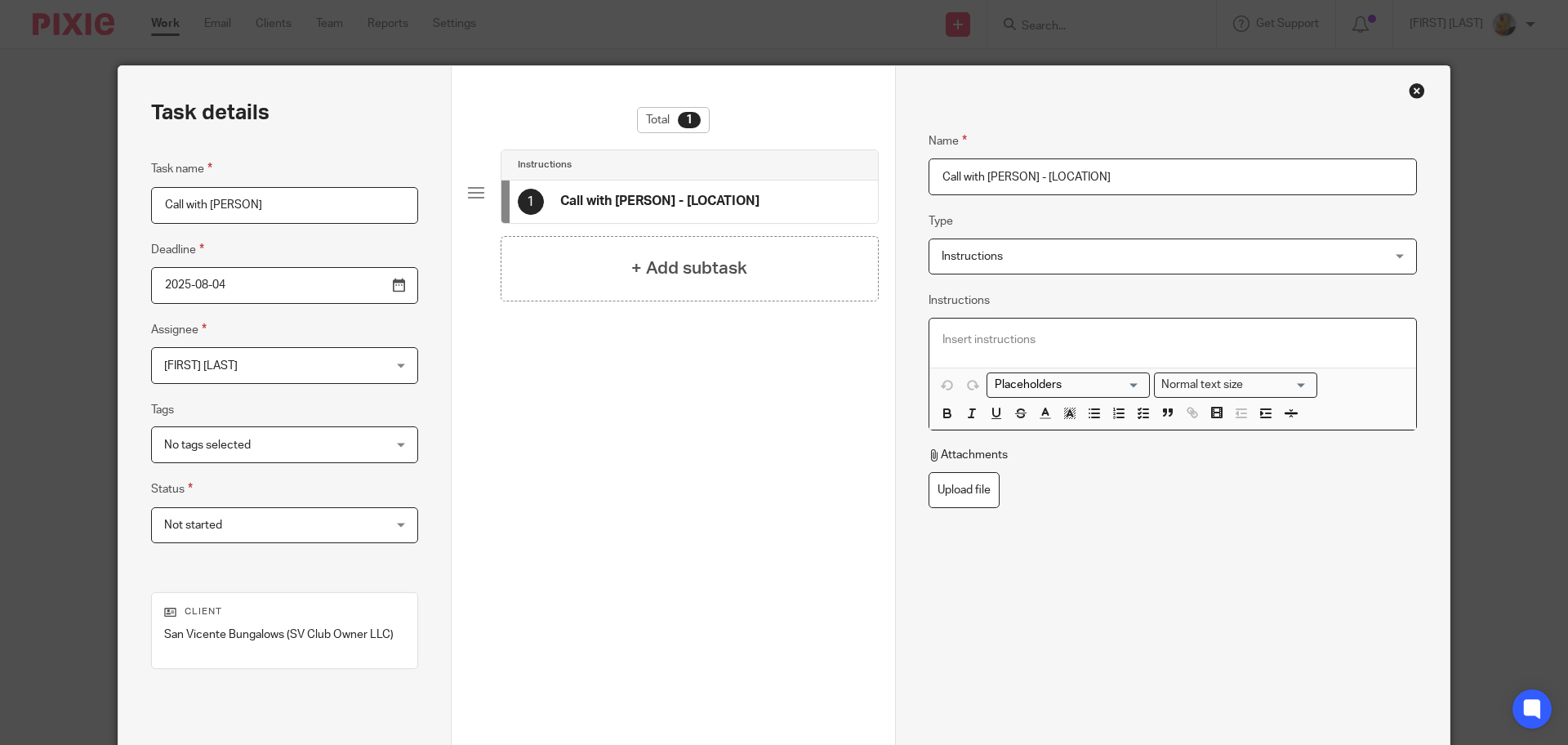 type 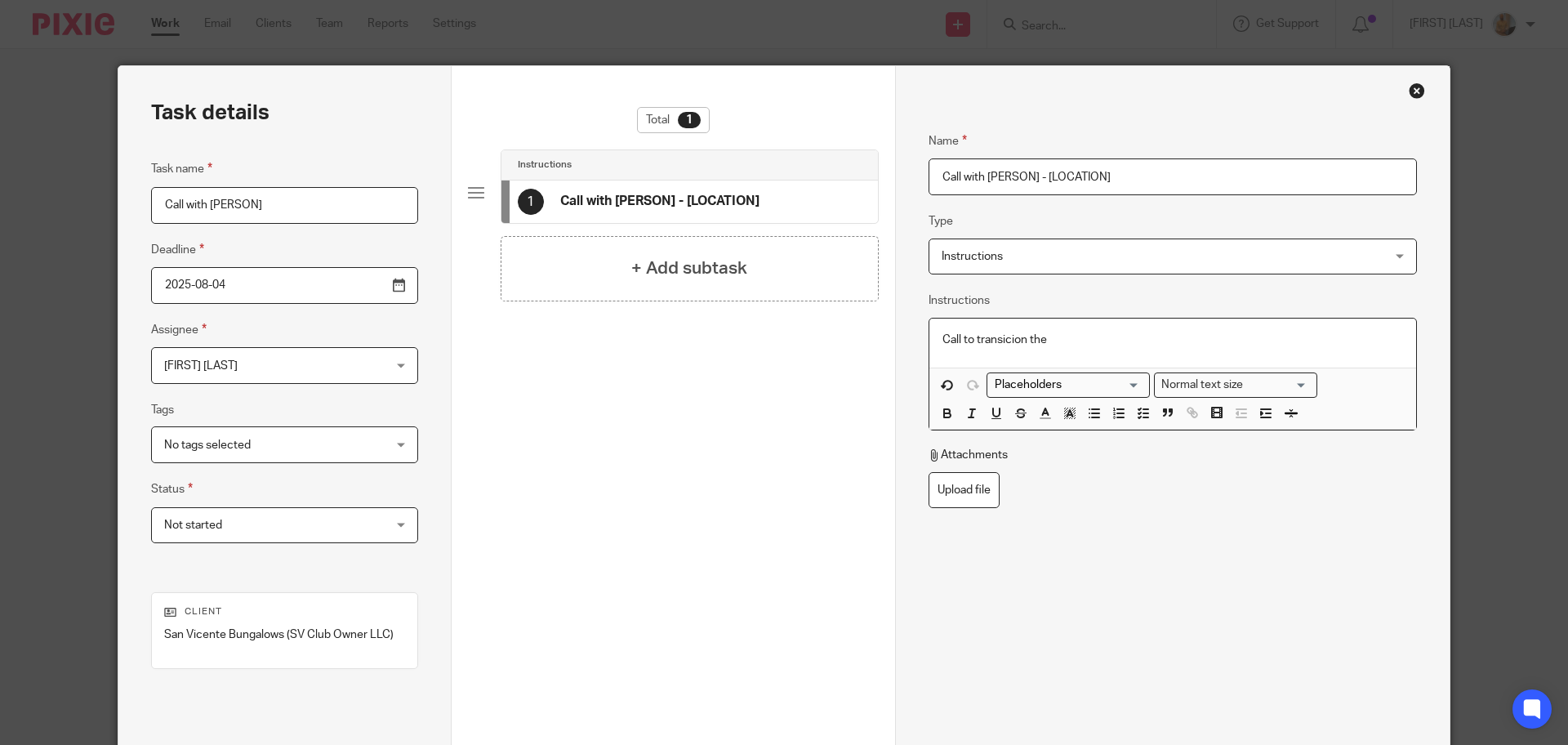 click on "Call to transicion the" at bounding box center (1173, 340) 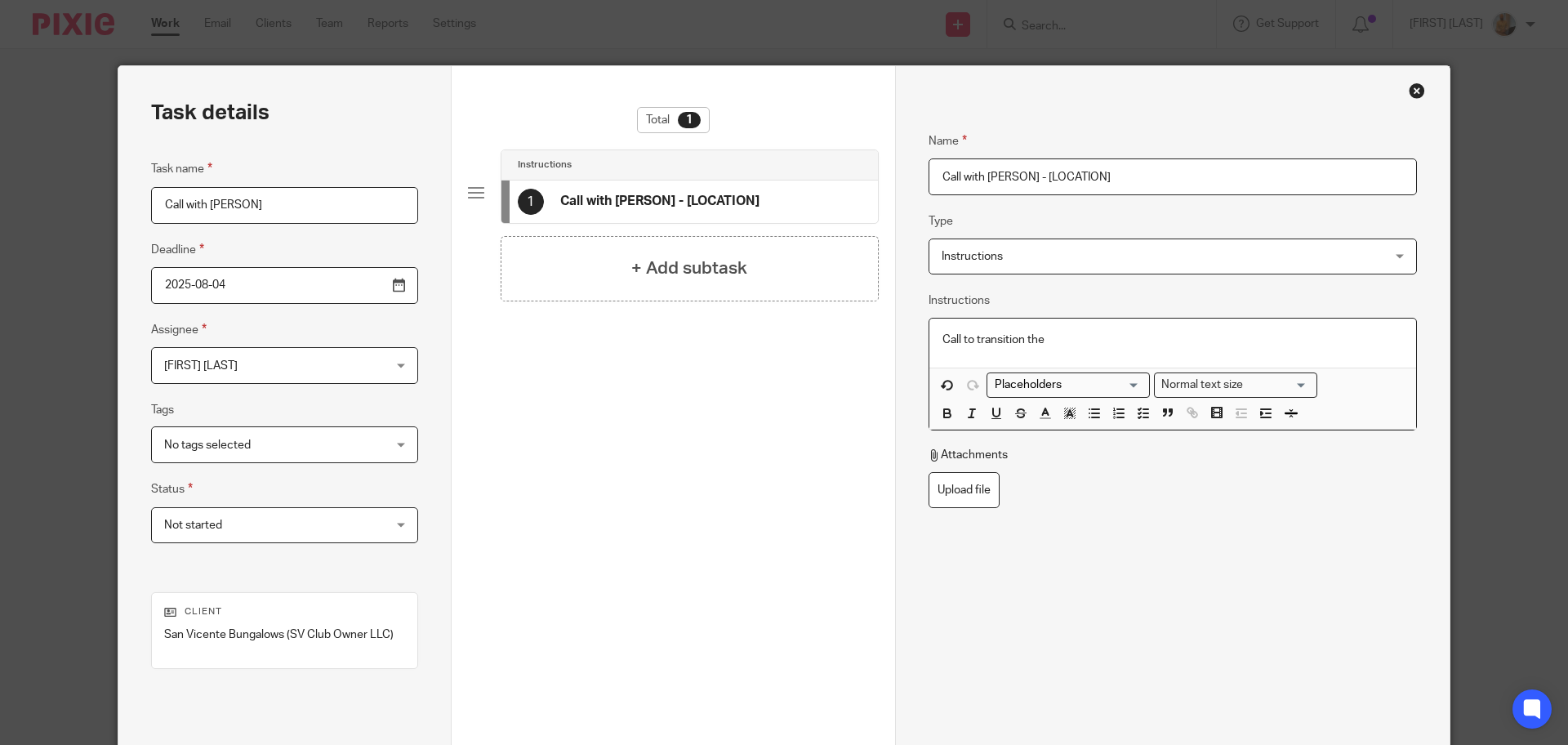 click on "Call to transition the" at bounding box center [1173, 343] 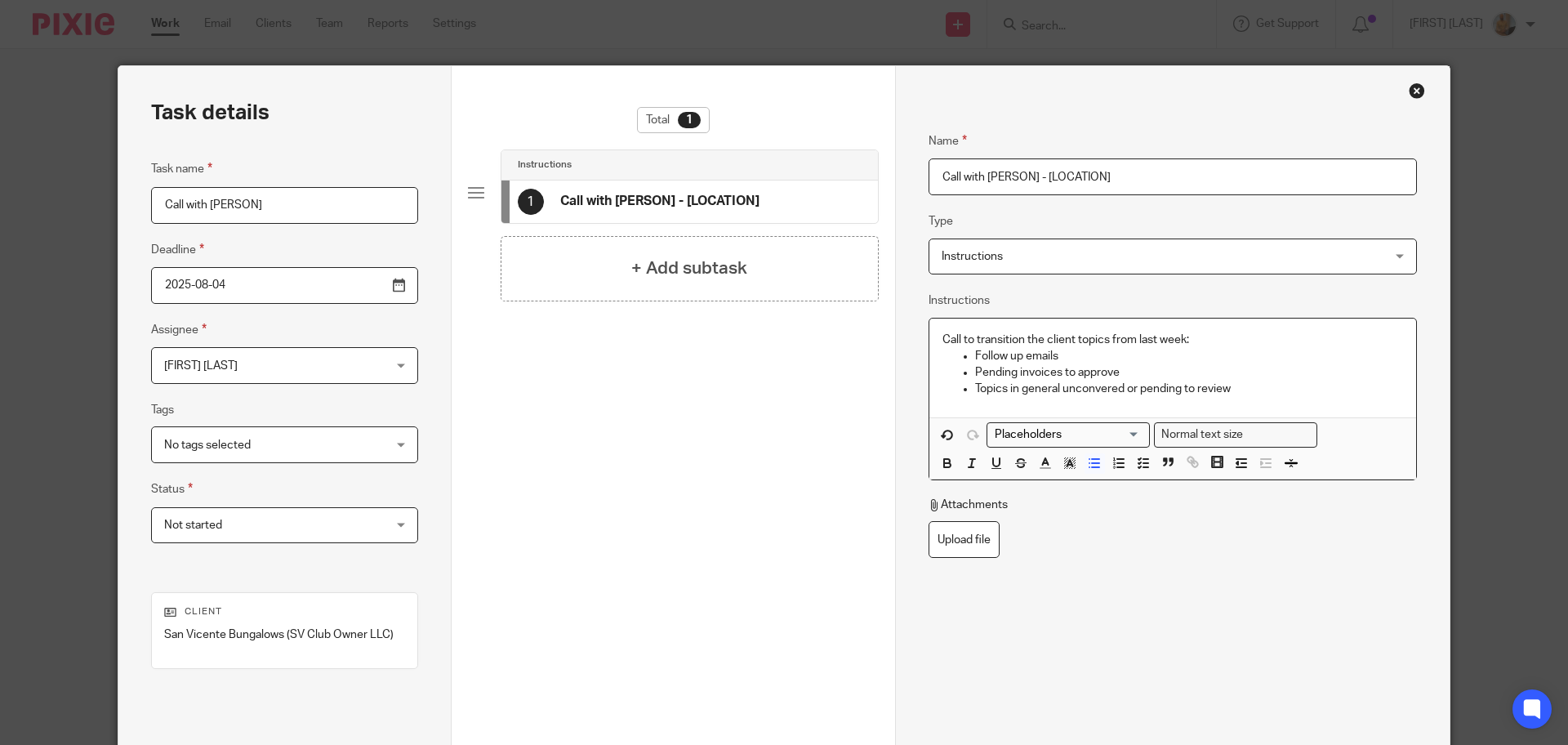 click on "Follow up emails" at bounding box center (1189, 356) 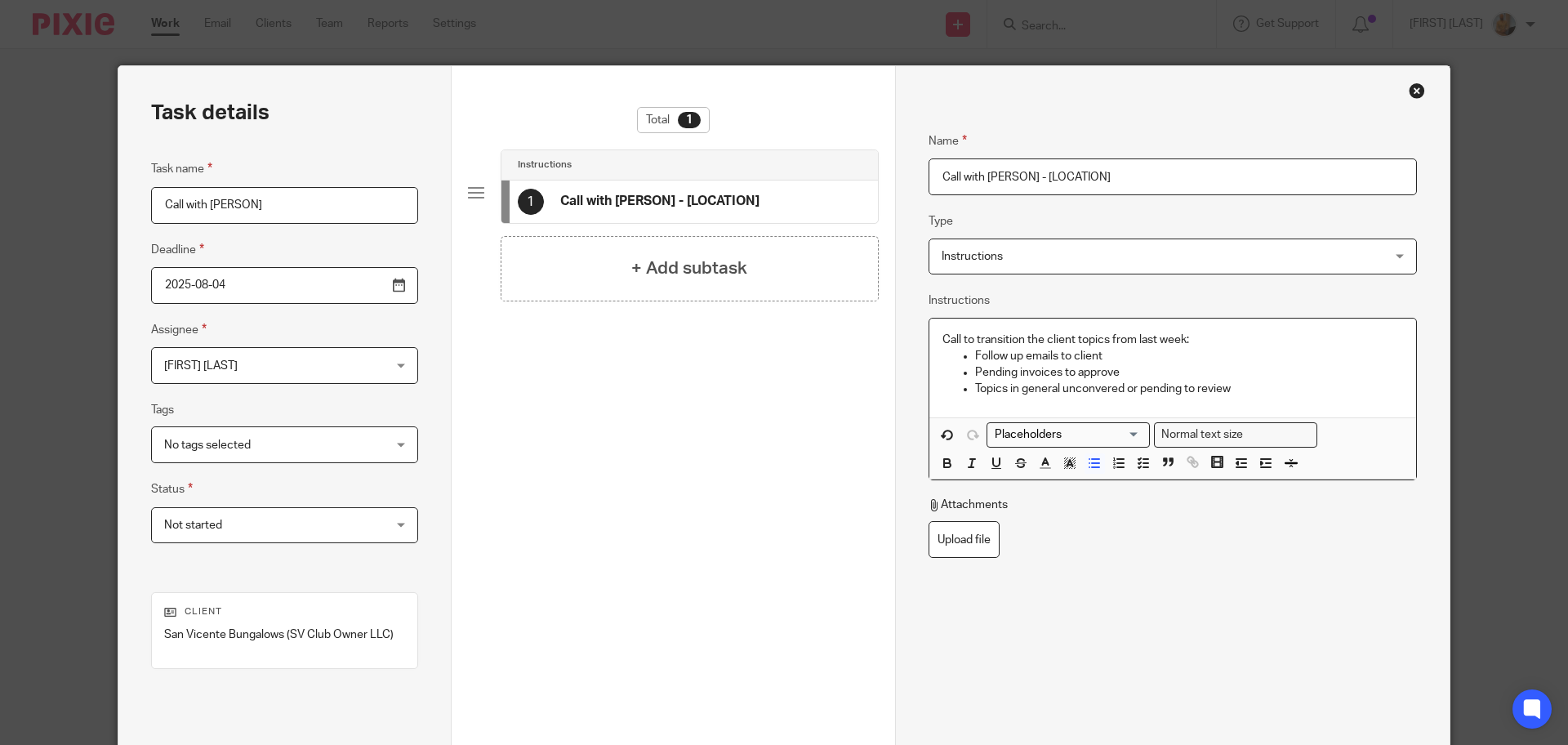 scroll, scrollTop: 166, scrollLeft: 0, axis: vertical 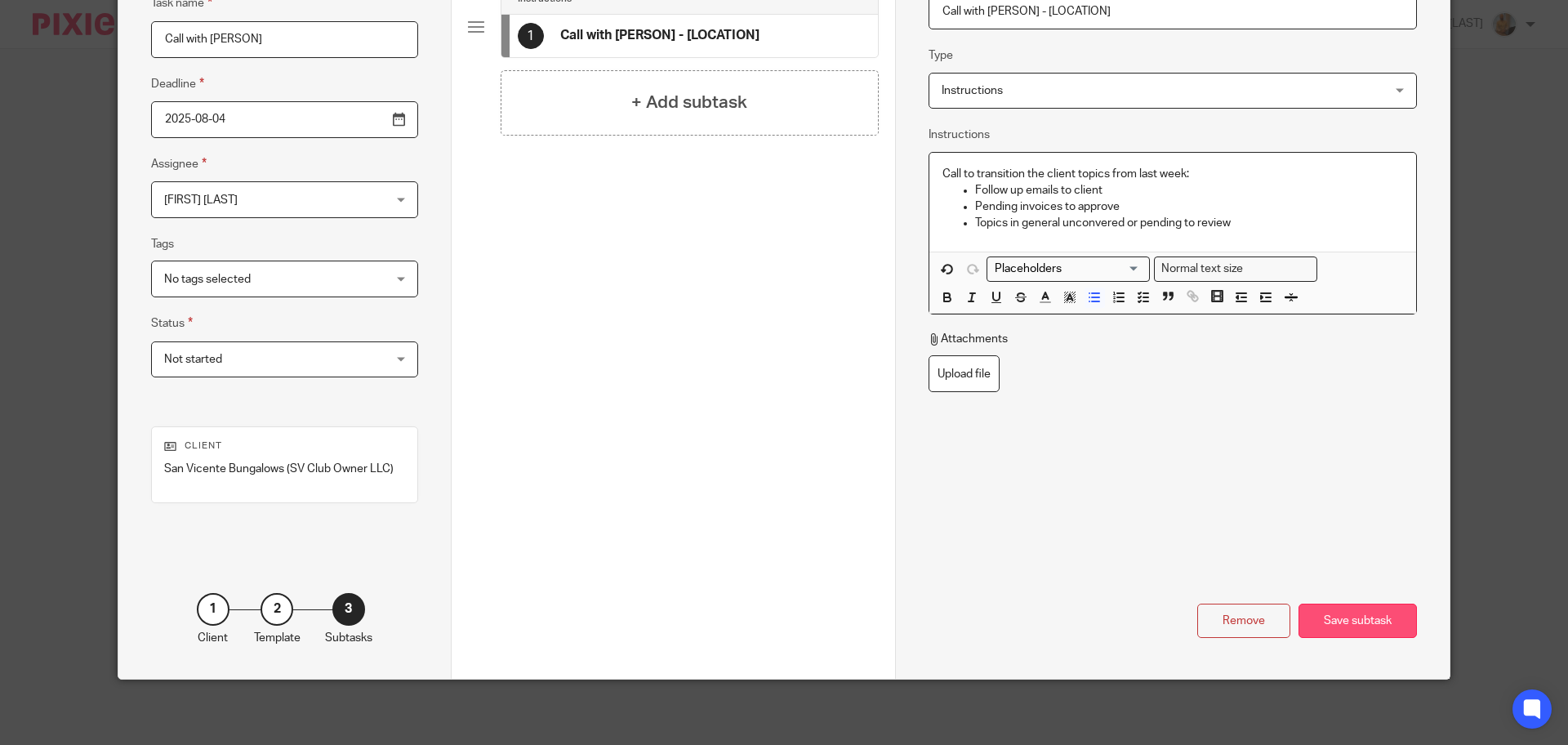 click on "Save subtask" at bounding box center (1357, 621) 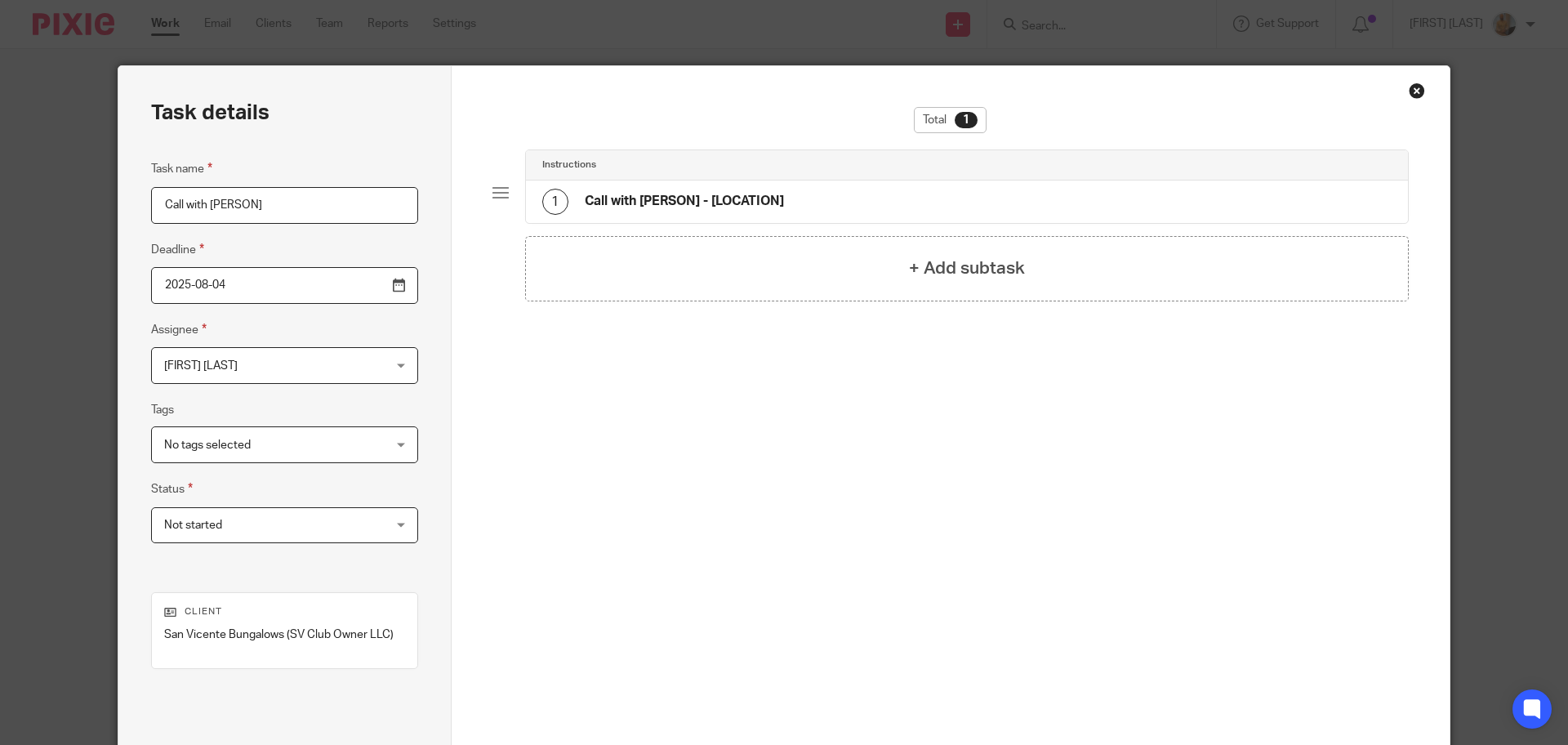 scroll, scrollTop: 166, scrollLeft: 0, axis: vertical 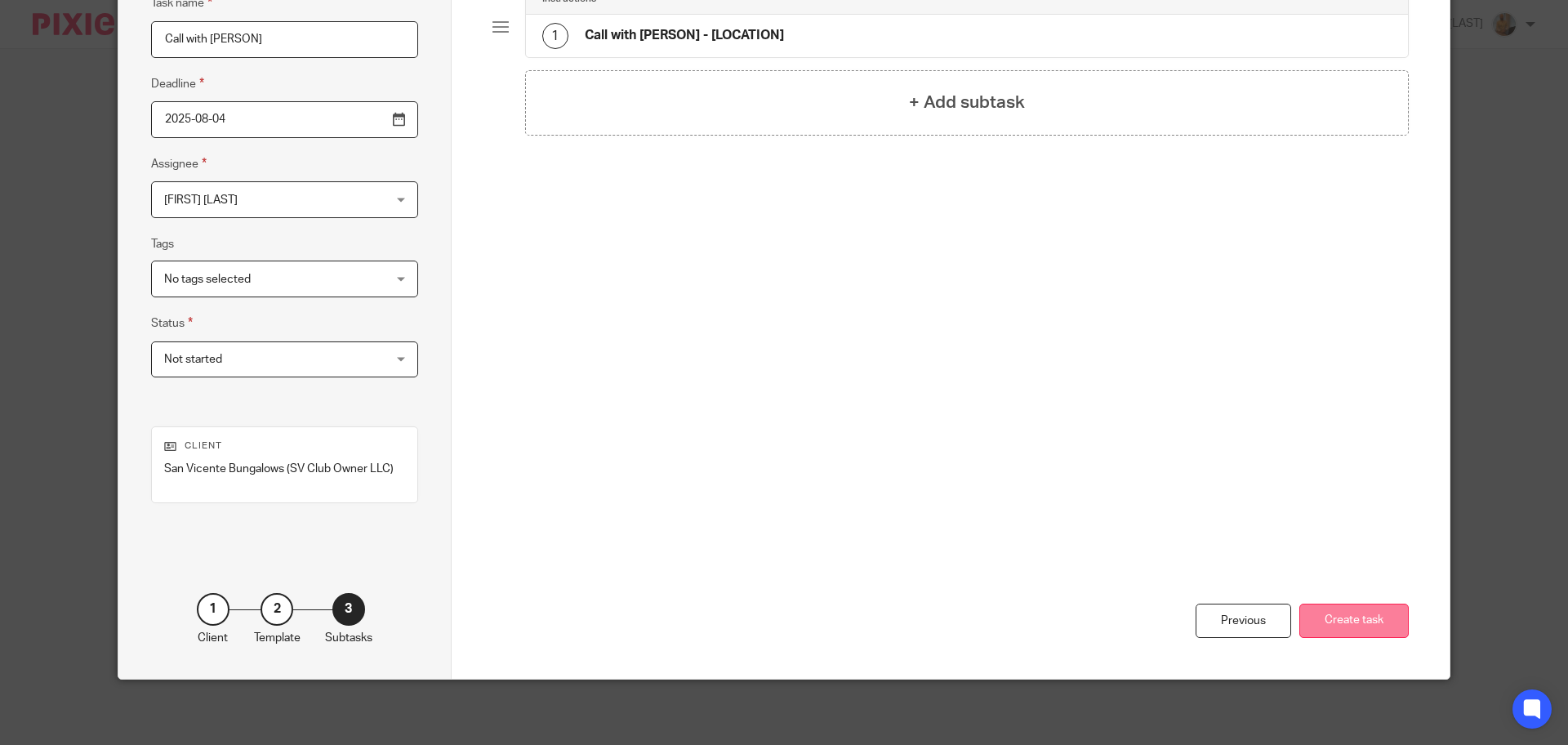 click on "Create task" at bounding box center [1354, 621] 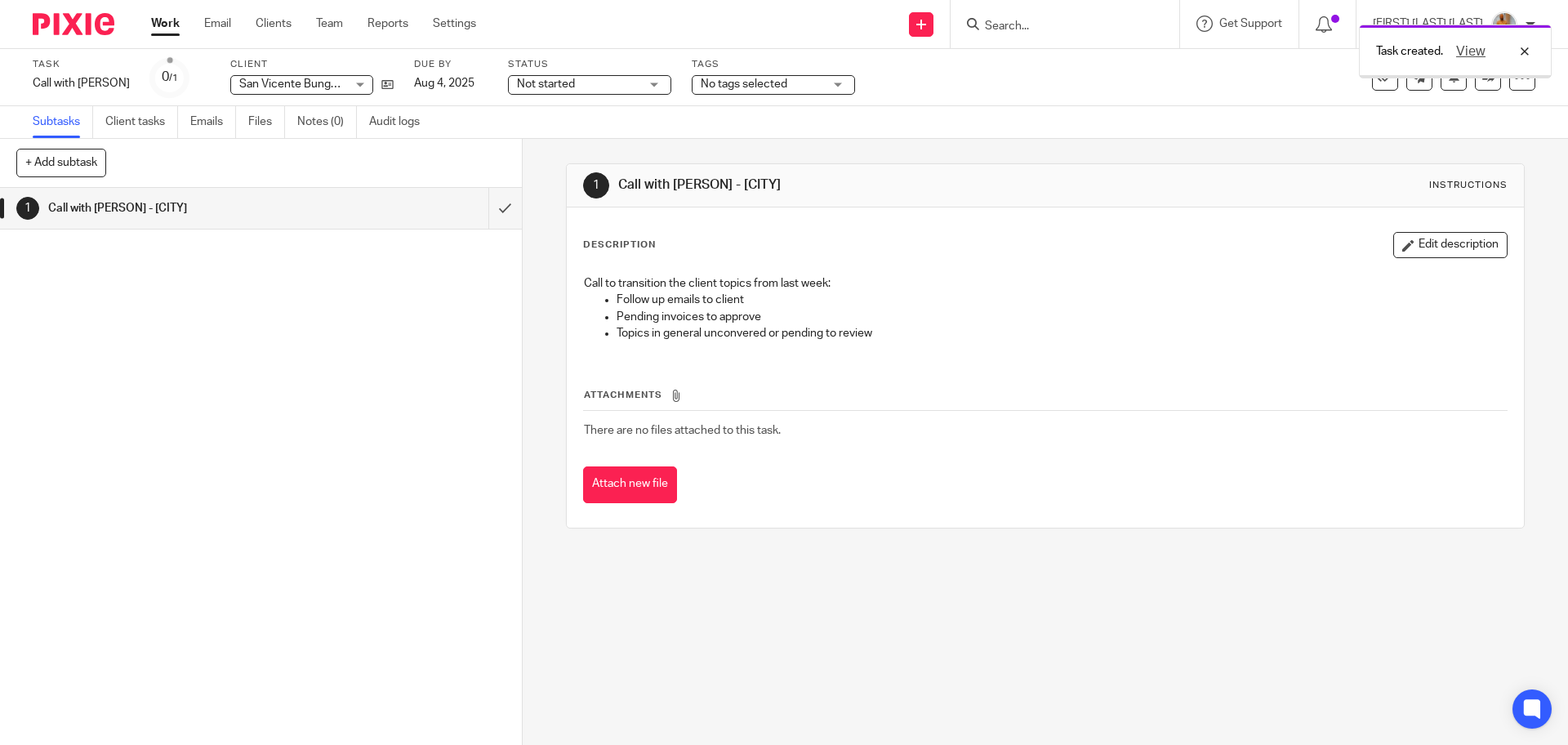scroll, scrollTop: 0, scrollLeft: 0, axis: both 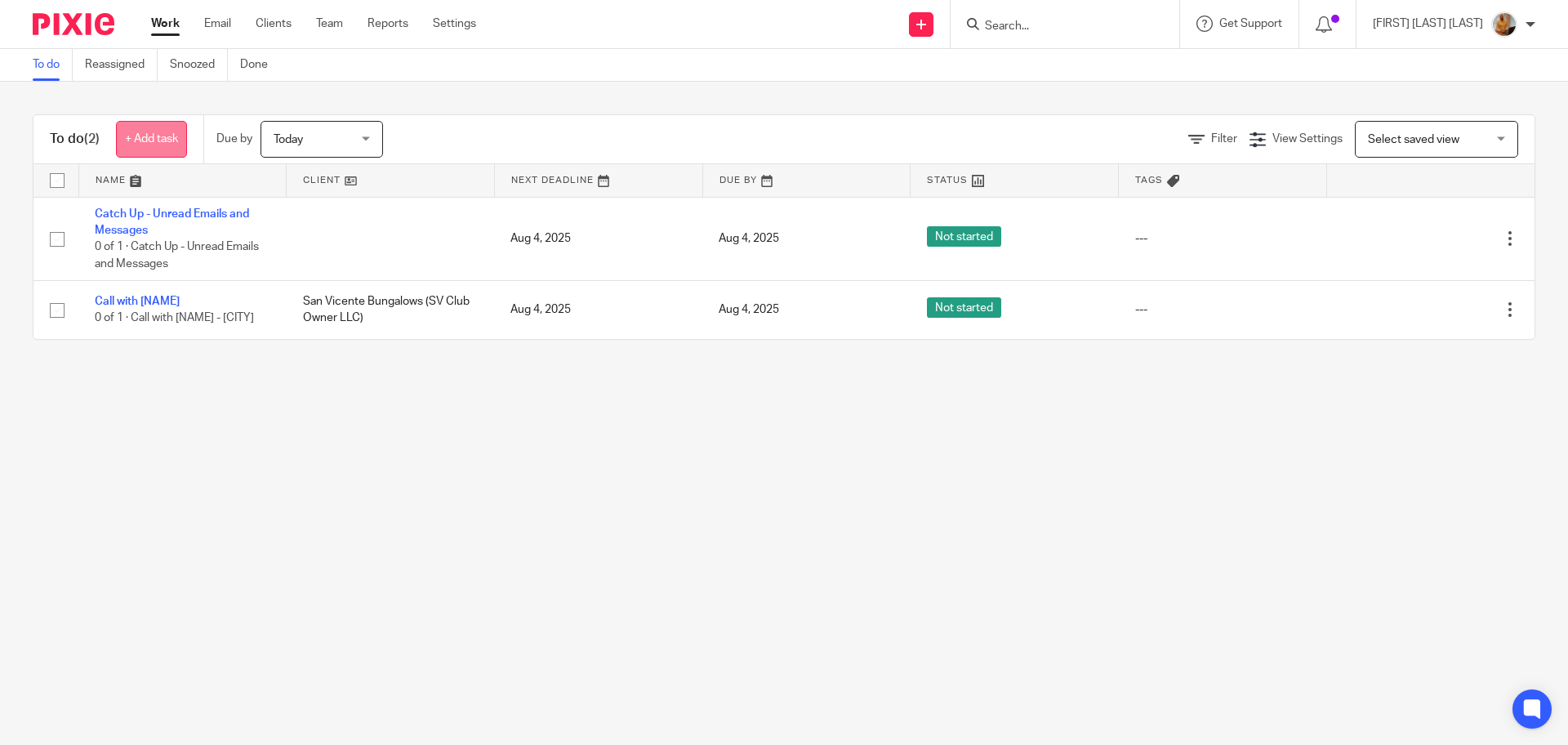 click on "+ Add task" at bounding box center [151, 139] 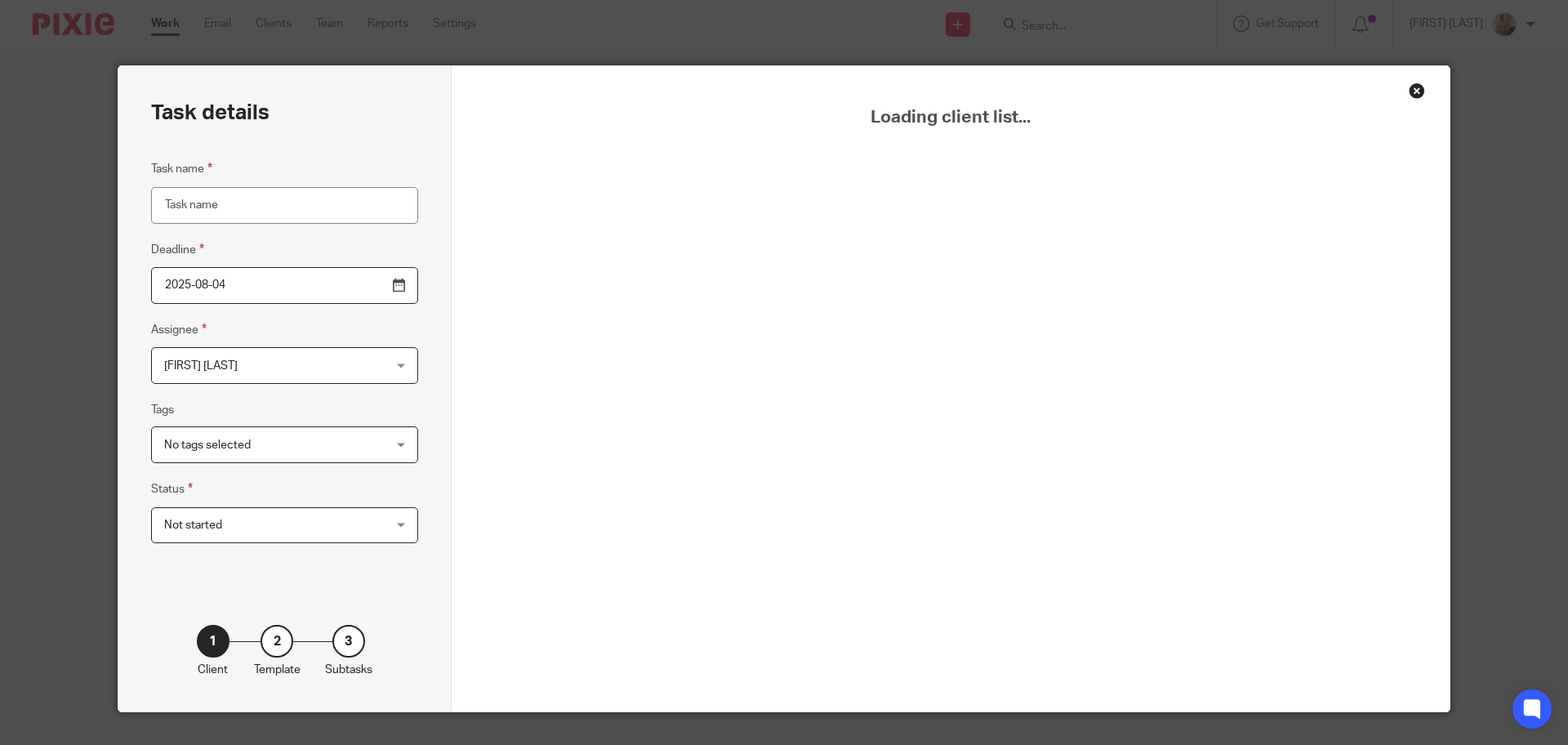 scroll, scrollTop: 0, scrollLeft: 0, axis: both 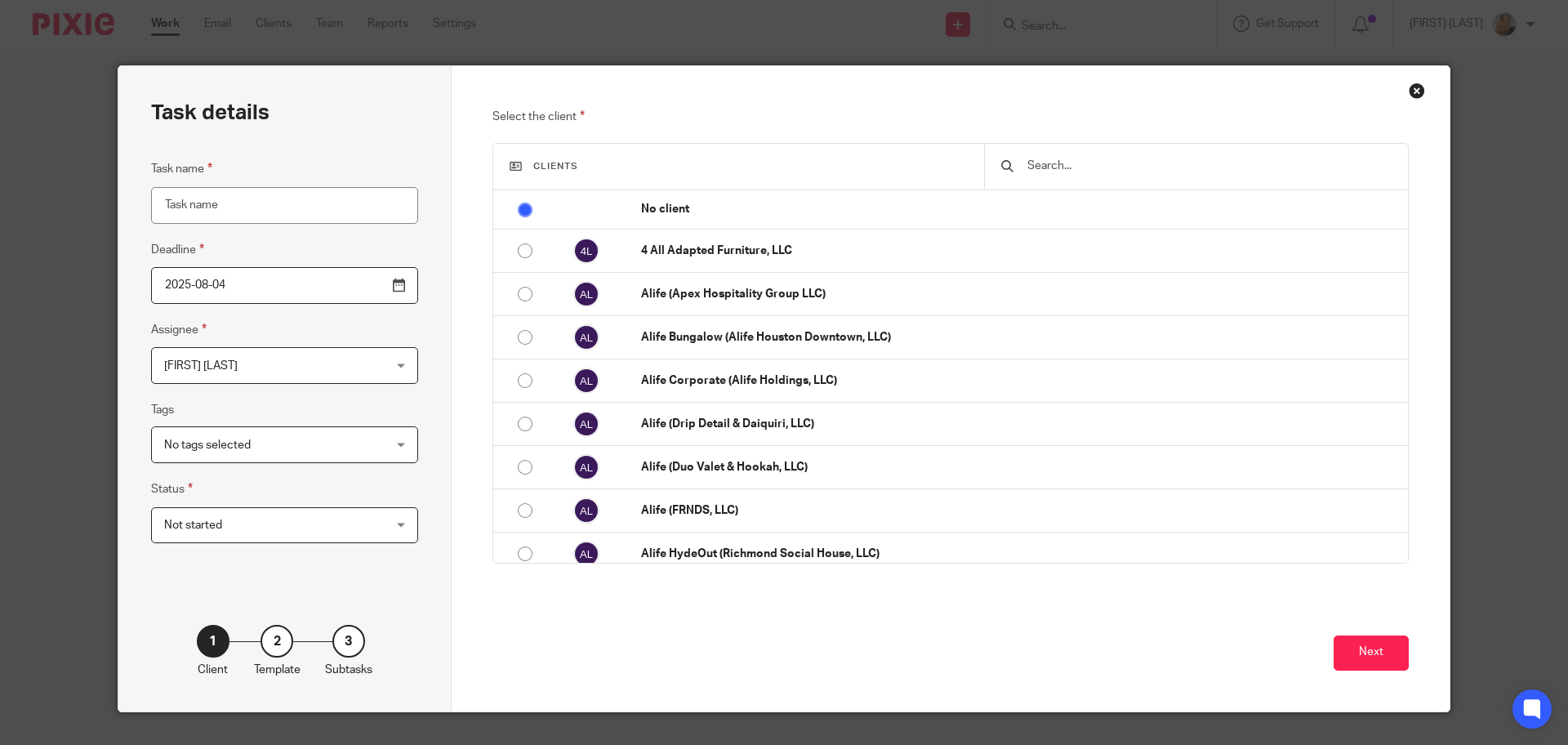 click on "Task name" at bounding box center [284, 205] 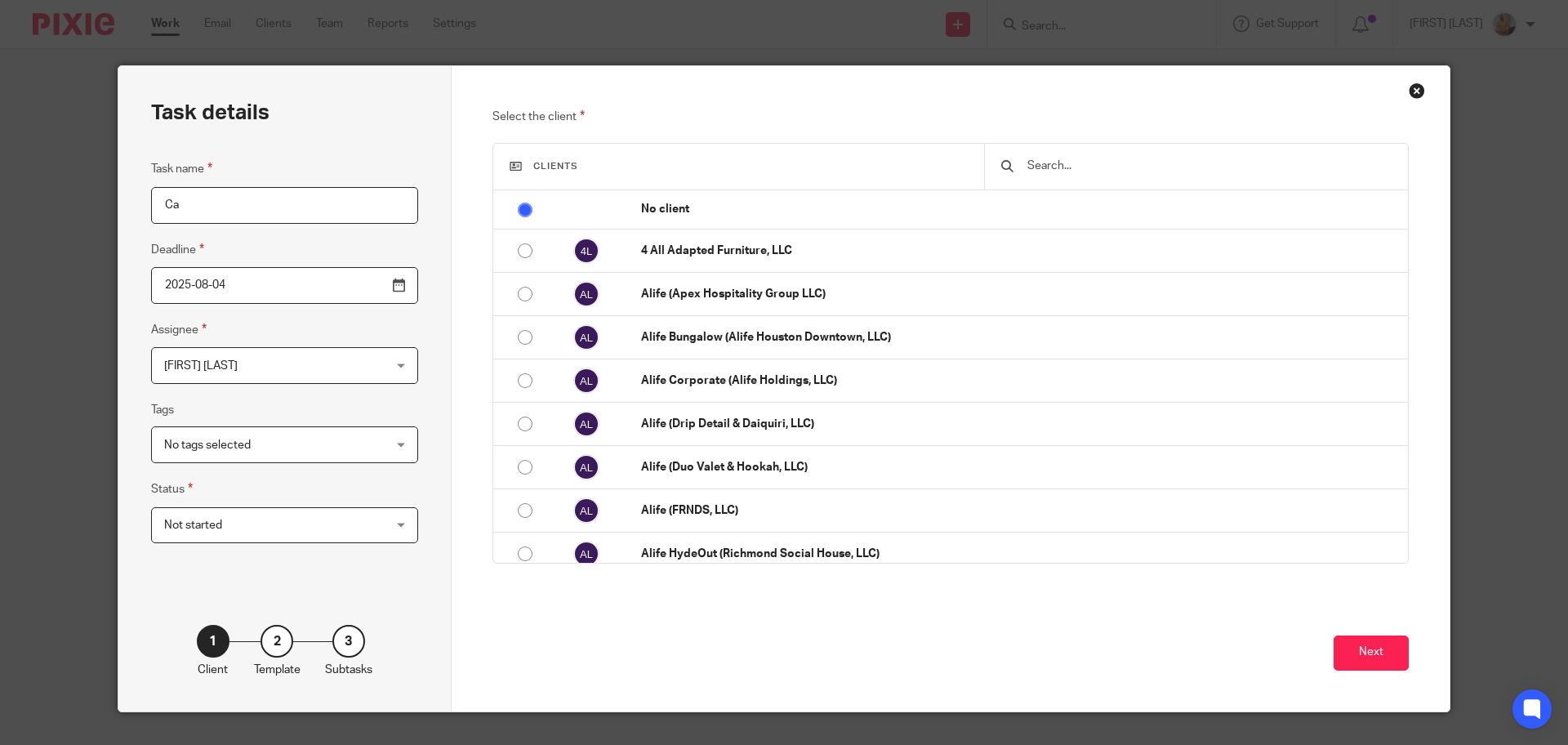 type on "C" 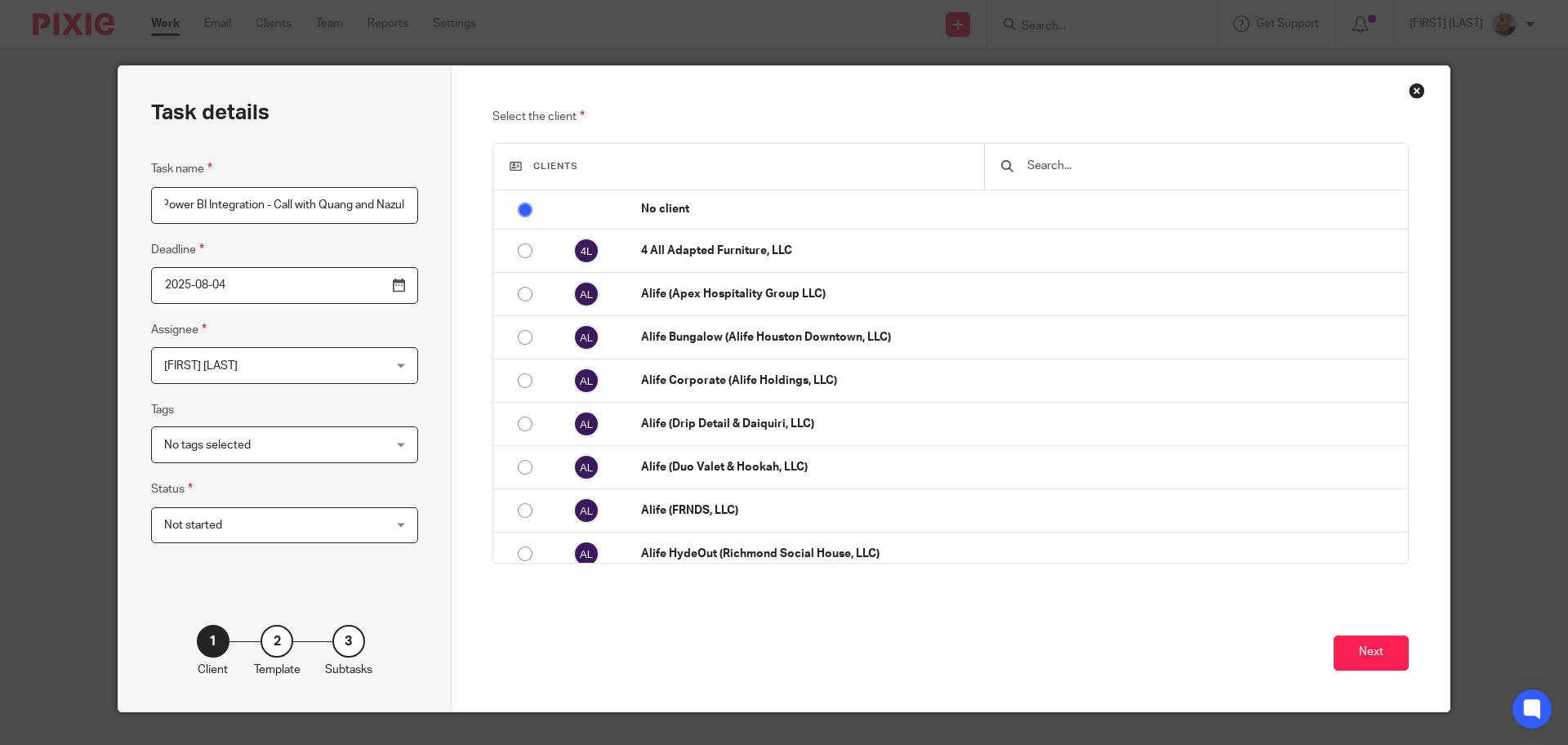 scroll, scrollTop: 0, scrollLeft: 70, axis: horizontal 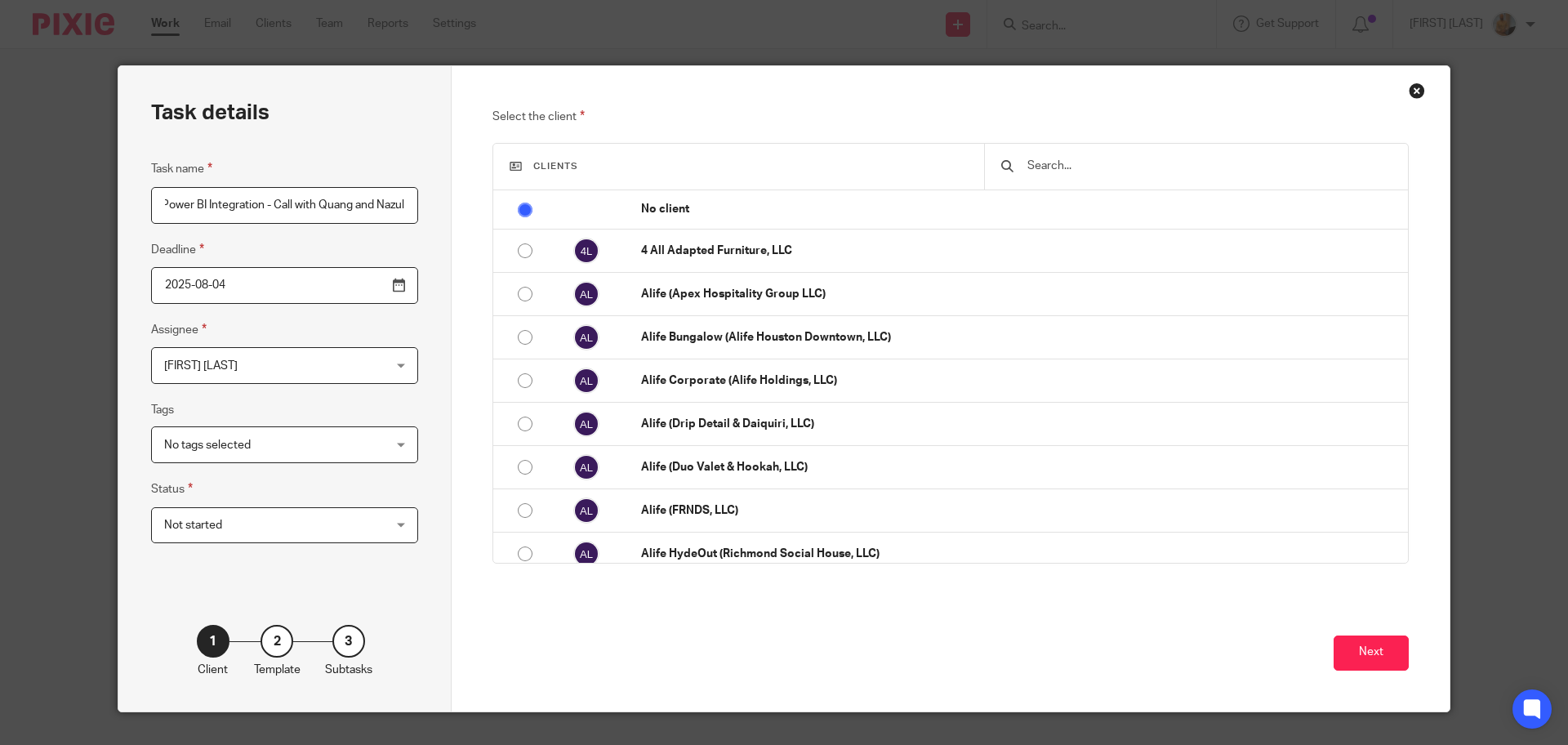 click on "R365/Power BI Integration - Call with Quang and Nazul" at bounding box center (284, 205) 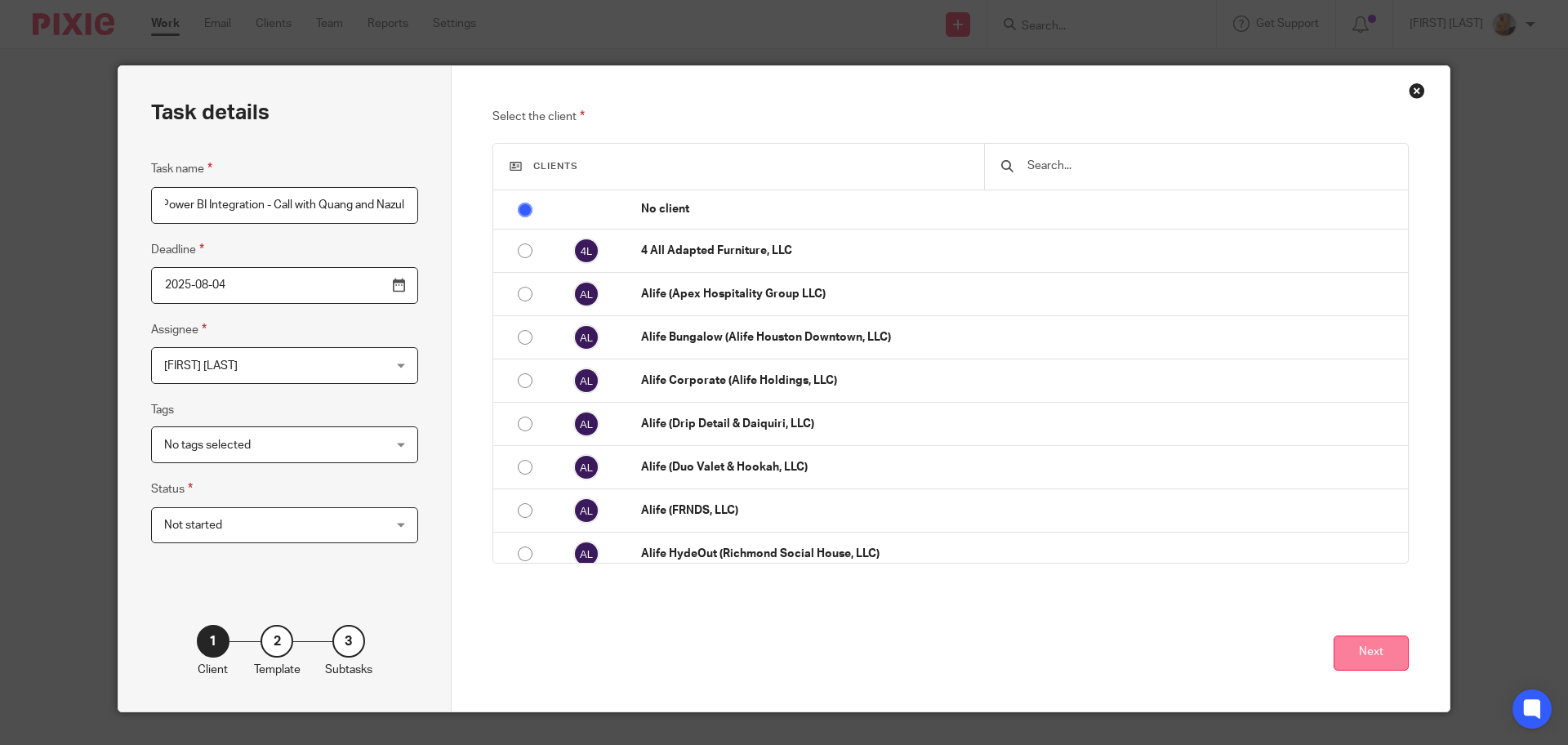 type on "R365/Power BI Integration - Call with Quang and Nazul" 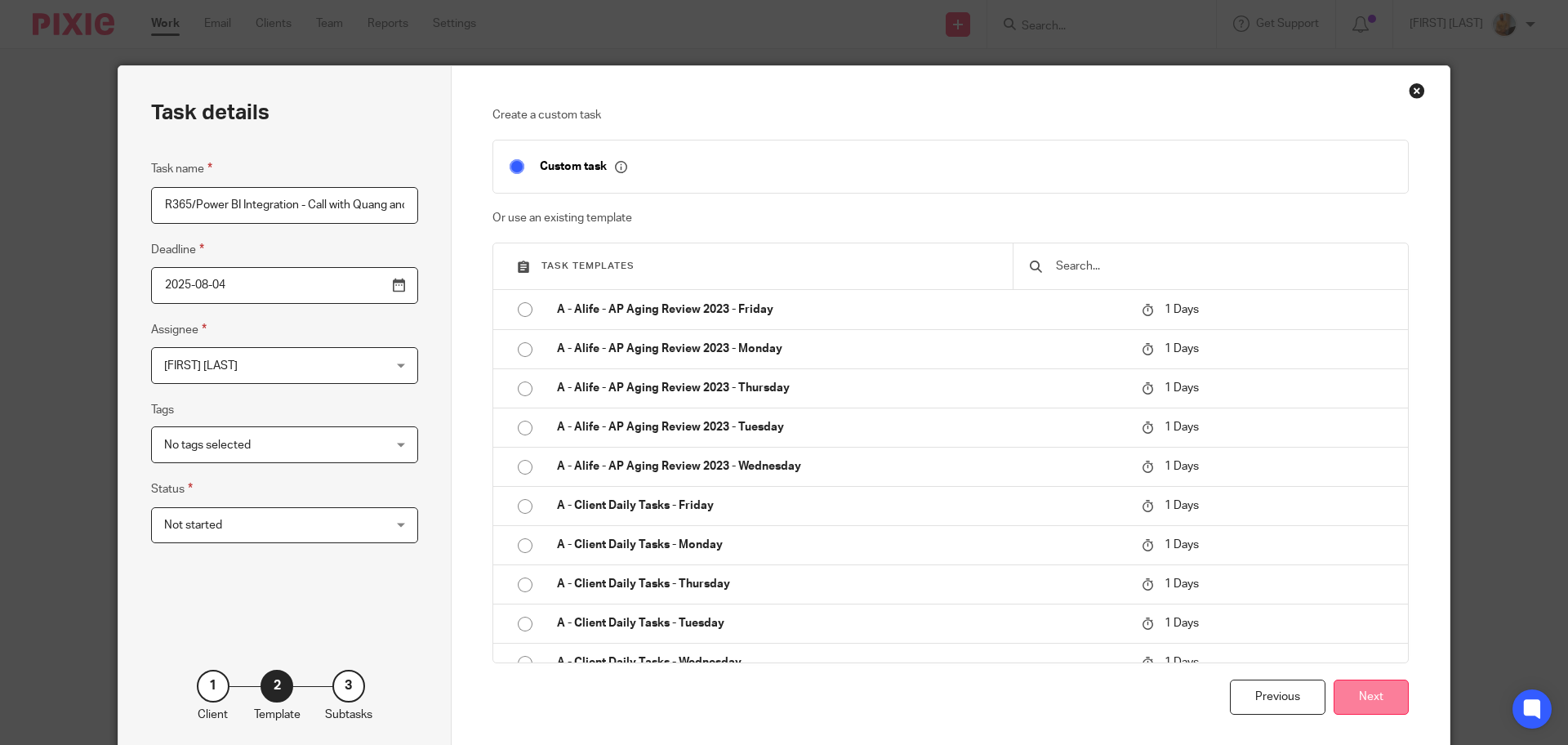 click on "Next" at bounding box center (1371, 697) 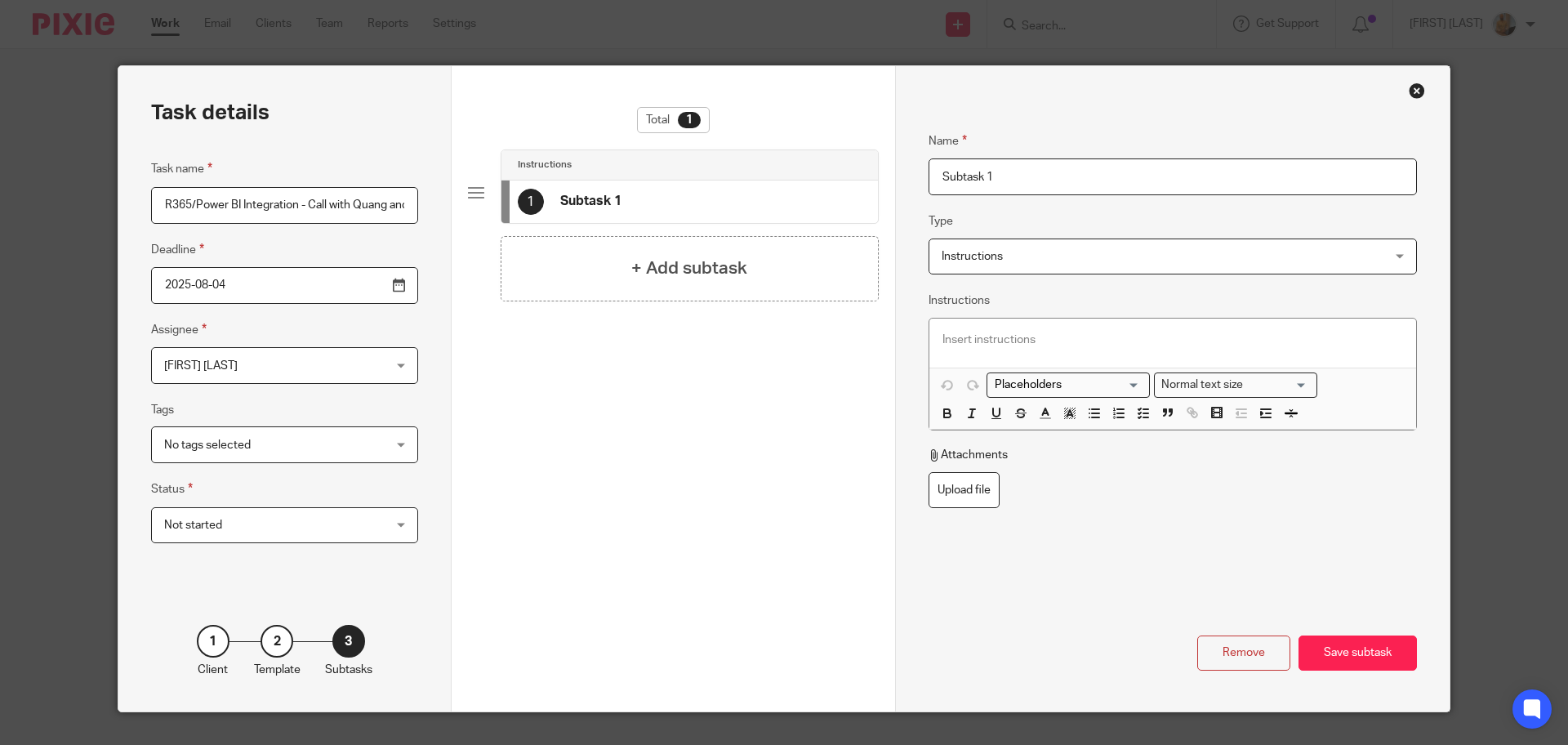 click on "Subtask 1" at bounding box center [1173, 176] 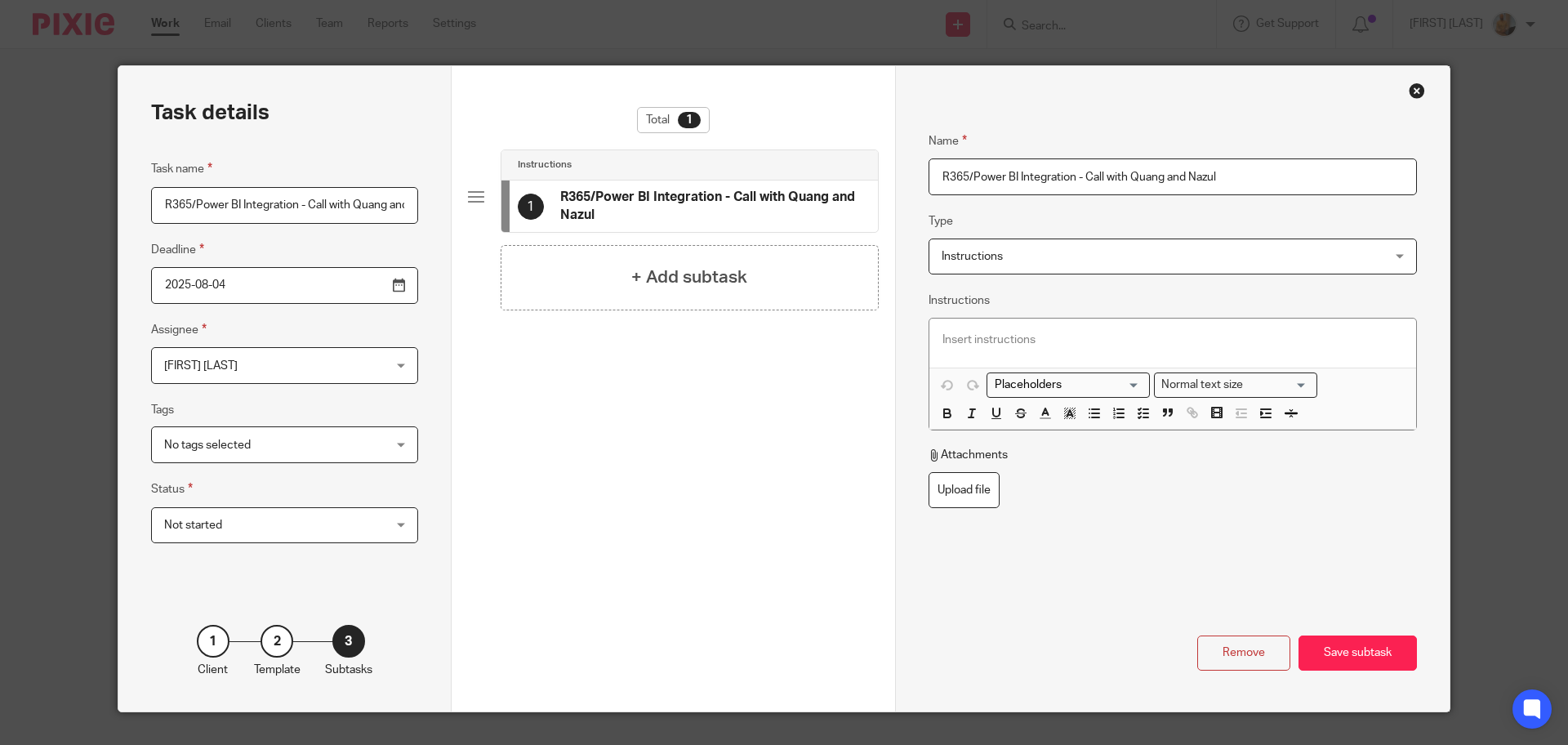 type on "R365/Power BI Integration - Call with Quang and Nazul" 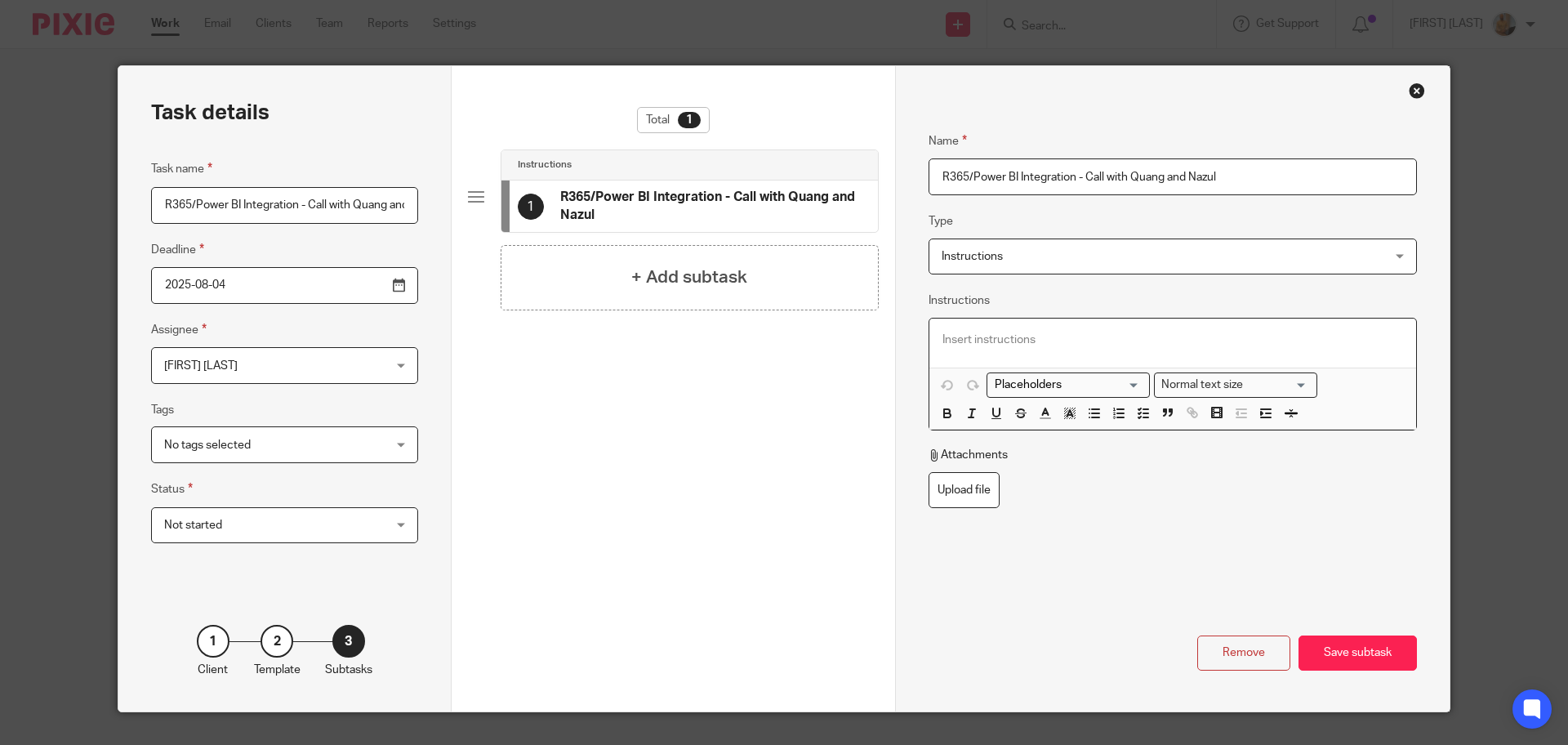 click at bounding box center [1173, 343] 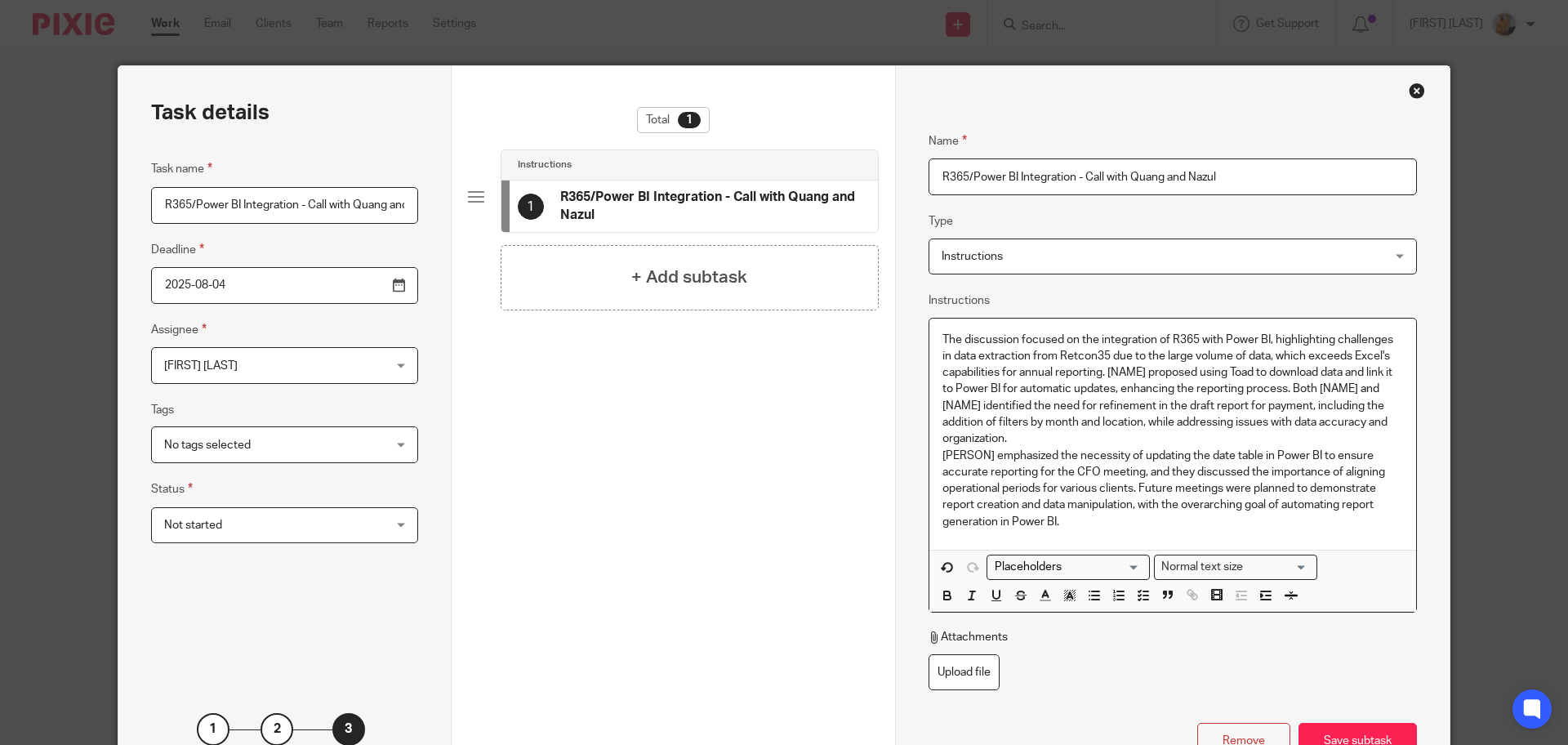 click on "The discussion focused on the integration of R365 with Power BI, highlighting challenges in data extraction from Retcon35 due to the large volume of data, which exceeds Excel's capabilities for annual reporting. [NAME] proposed using Toad to download data and link it to Power BI for automatic updates, enhancing the reporting process. Both [NAME] and [NAME] identified the need for refinement in the draft report for payment, including the addition of filters by month and location, while addressing issues with data accuracy and organization." at bounding box center [1173, 390] 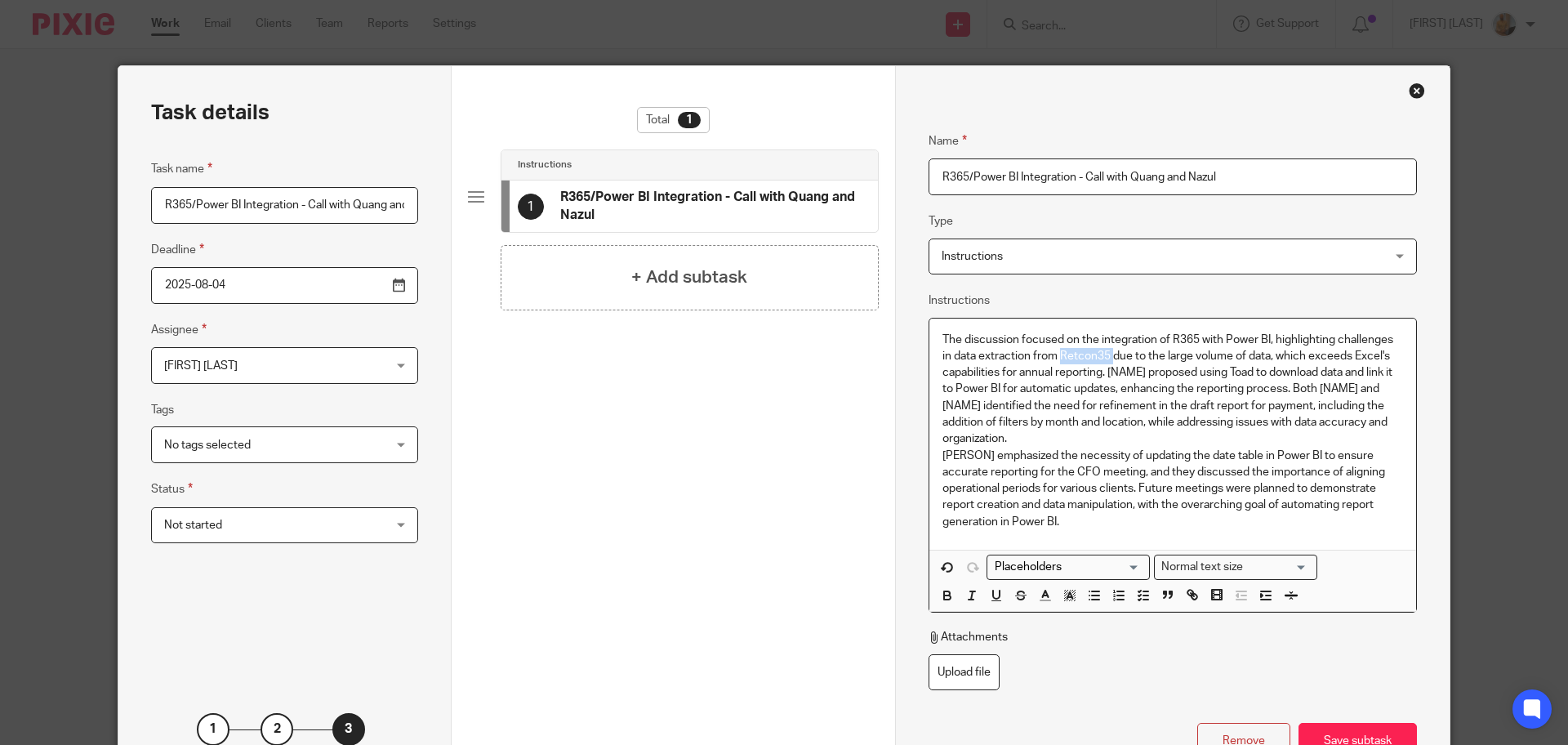 click on "The discussion focused on the integration of R365 with Power BI, highlighting challenges in data extraction from Retcon35 due to the large volume of data, which exceeds Excel's capabilities for annual reporting. [NAME] proposed using Toad to download data and link it to Power BI for automatic updates, enhancing the reporting process. Both [NAME] and [NAME] identified the need for refinement in the draft report for payment, including the addition of filters by month and location, while addressing issues with data accuracy and organization." at bounding box center (1173, 390) 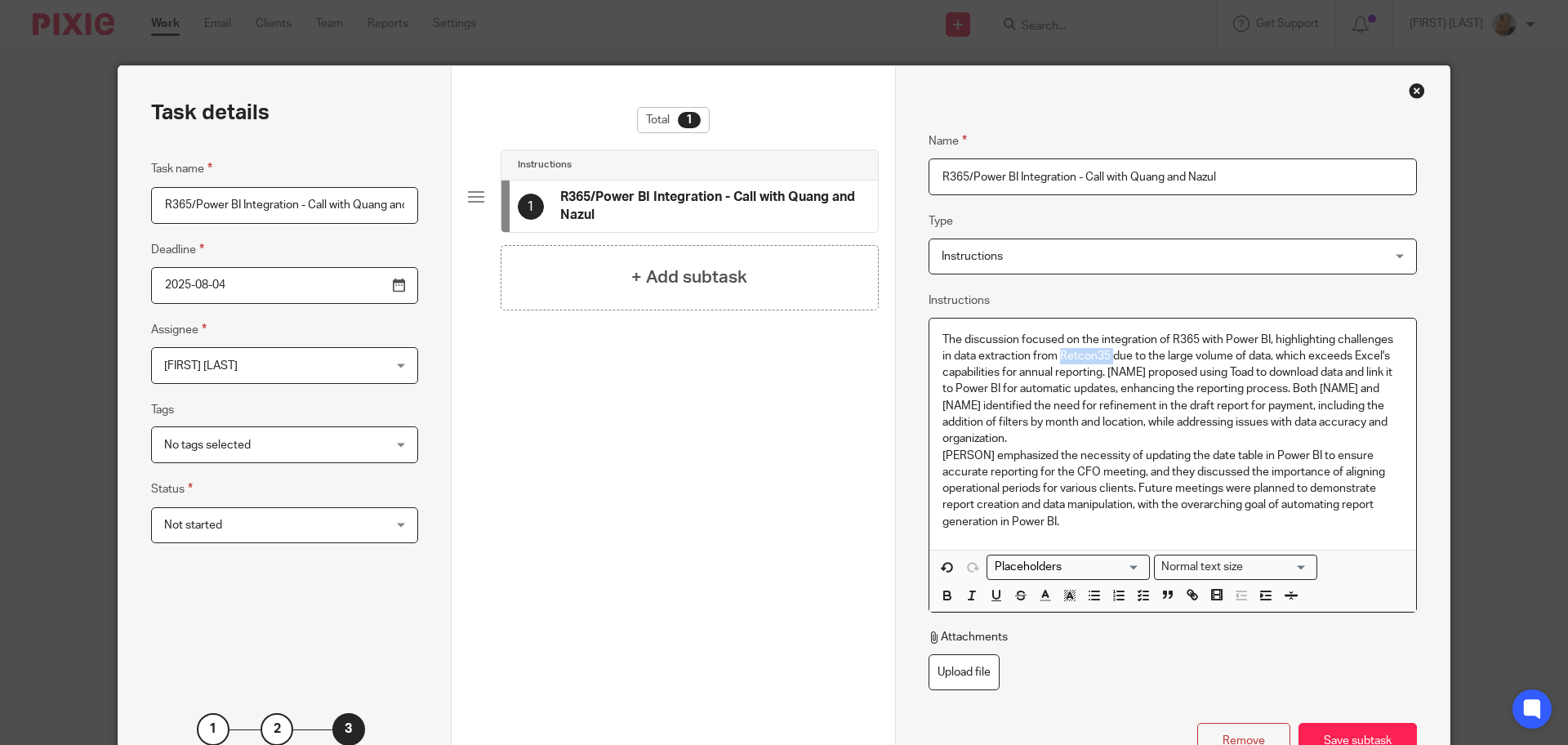 type 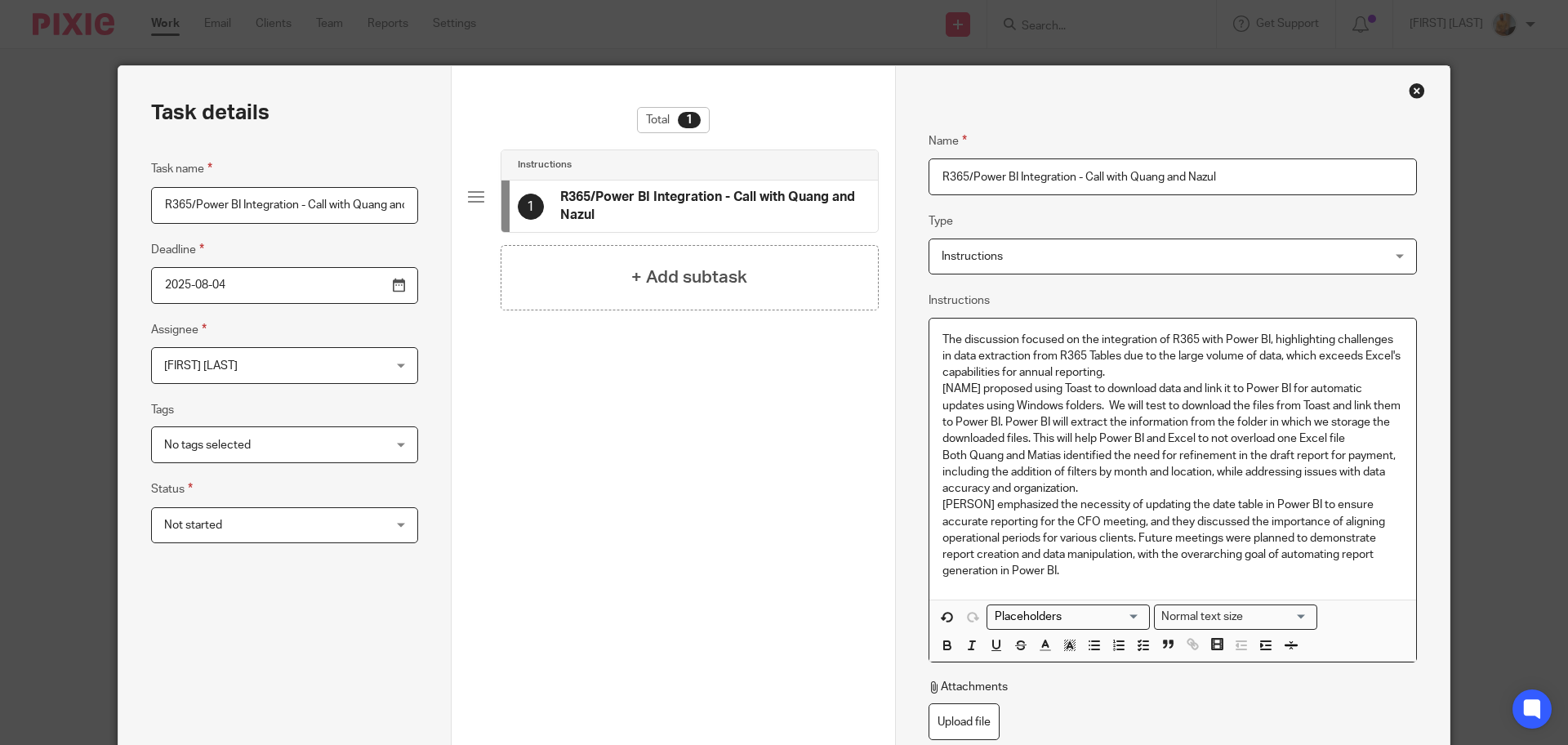 click on "The discussion focused on the integration of R365 with Power BI, highlighting challenges in data extraction from R365 Tables due to the large volume of data, which exceeds Excel's capabilities for annual reporting. [FIRST] proposed using Toast to download data and link it to Power BI for automatic updates using Windows folders. We will test to download the files from Toast and link them to Power BI. Power BI will extract the information from the folder in which we storage the downloaded files. This will help Power BI and Excel to not overload one Excel file" at bounding box center [1173, 390] 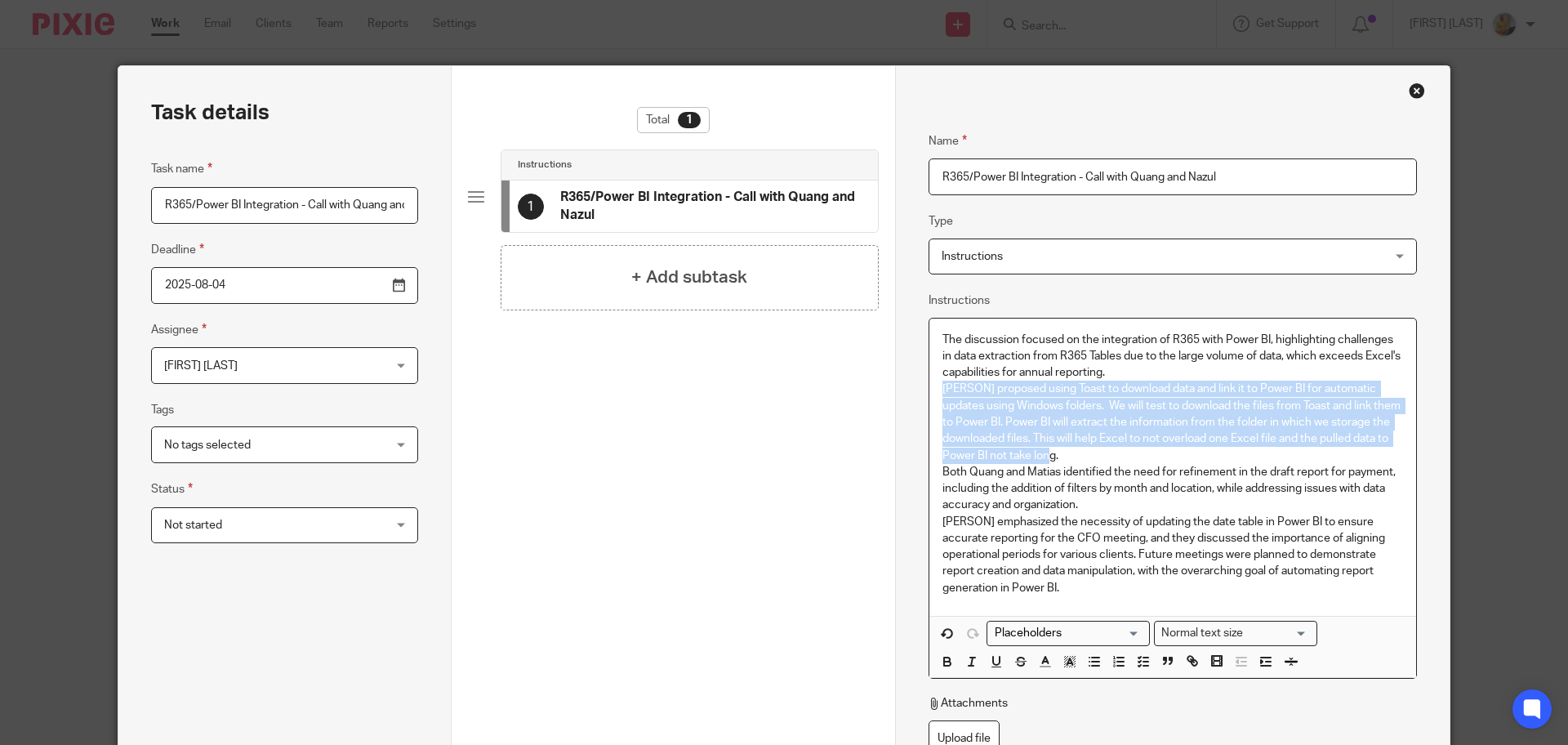 drag, startPoint x: 1084, startPoint y: 454, endPoint x: 924, endPoint y: 395, distance: 170.53152 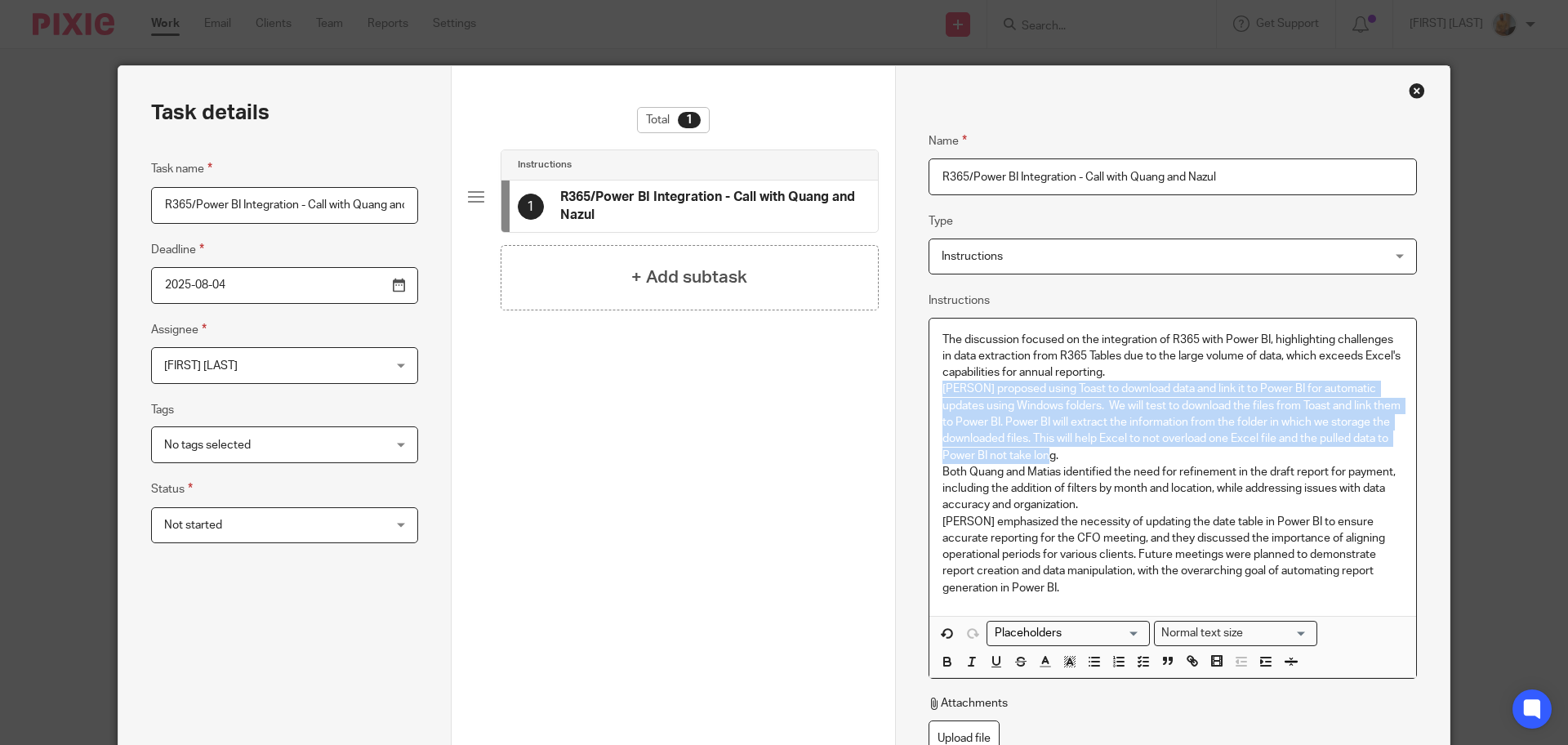 click on "The discussion focused on the integration of R365 with Power BI, highlighting challenges in data extraction from R365 Tables due to the large volume of data, which exceeds Excel's capabilities for annual reporting.  [NAME] proposed using Toast to download data and link it to Power BI for automatic updates using Windows folders.  We will test to download the files from Toast and link them to Power BI. Power BI will extract the information from the folder in which we storage the downloaded files. This will help Excel to not overload one Excel file and the pulled data to Power BI not take long.  Both [NAME] and [NAME] identified the need for refinement in the draft report for payment, including the addition of filters by month and location, while addressing issues with data accuracy and organization." at bounding box center (1173, 467) 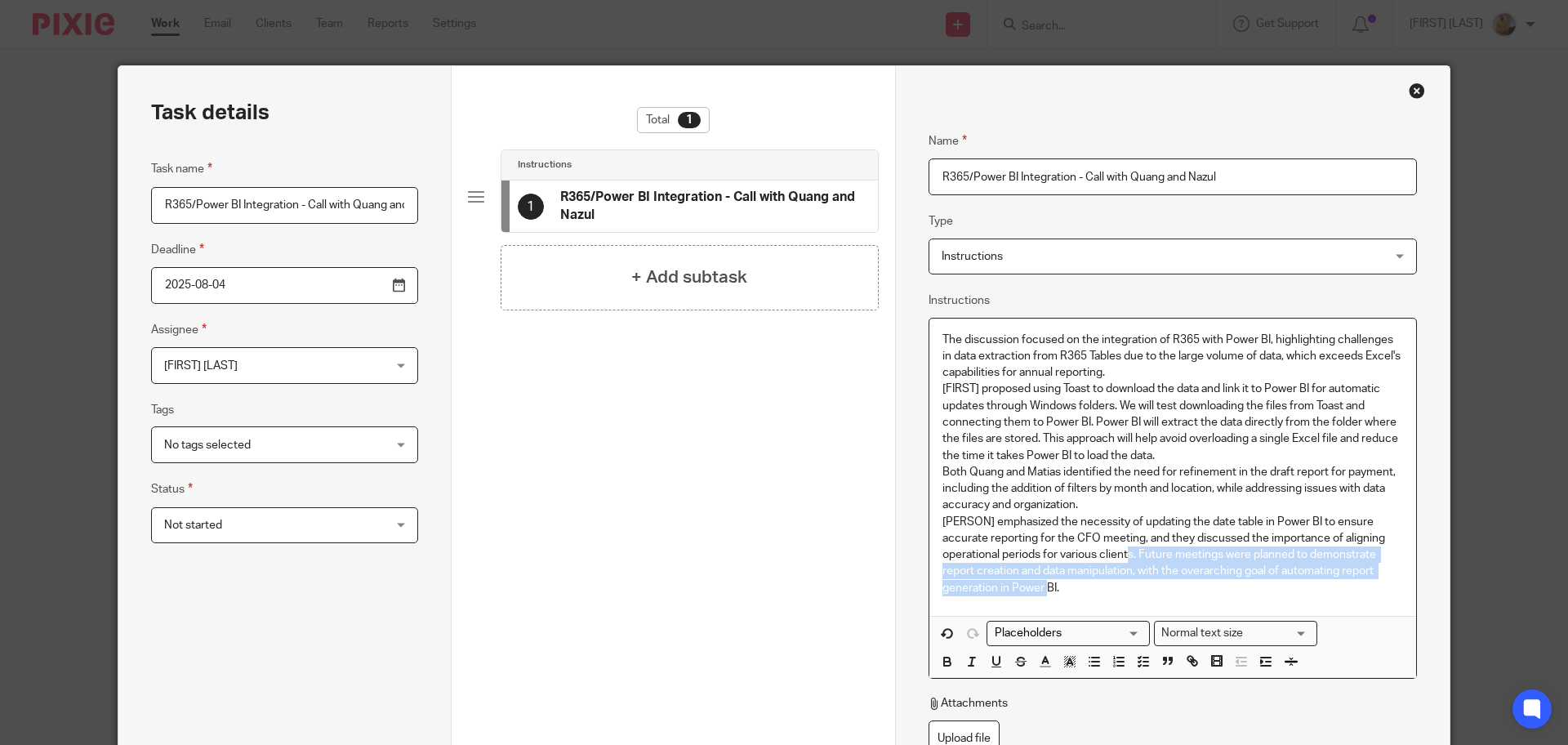 drag, startPoint x: 1101, startPoint y: 590, endPoint x: 1134, endPoint y: 556, distance: 47.381431 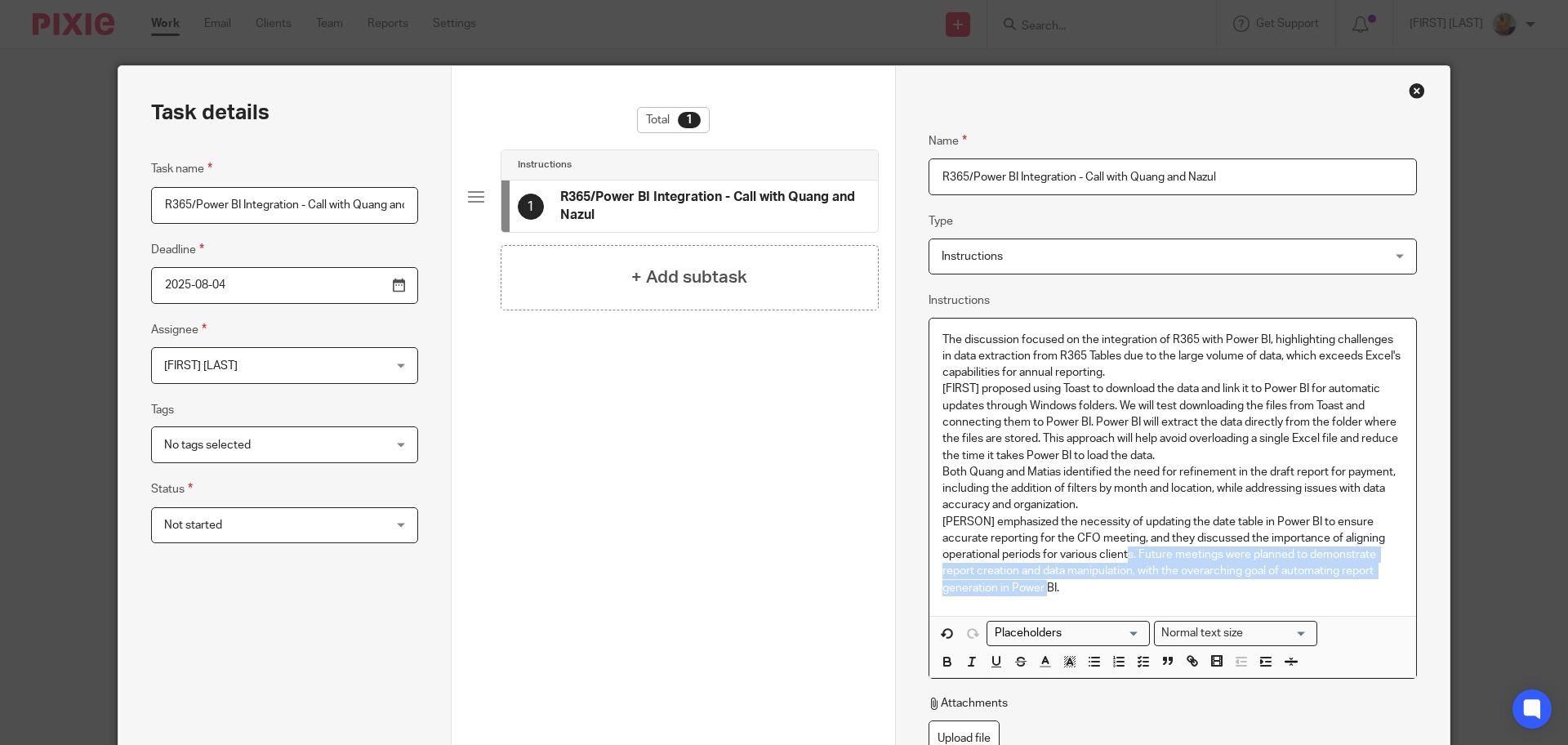 click on "[PERSON] emphasized the necessity of updating the date table in Power BI to ensure accurate reporting for the CFO meeting, and they discussed the importance of aligning operational periods for various clients. Future meetings were planned to demonstrate report creation and data manipulation, with the overarching goal of automating report generation in Power BI." at bounding box center [1173, 555] 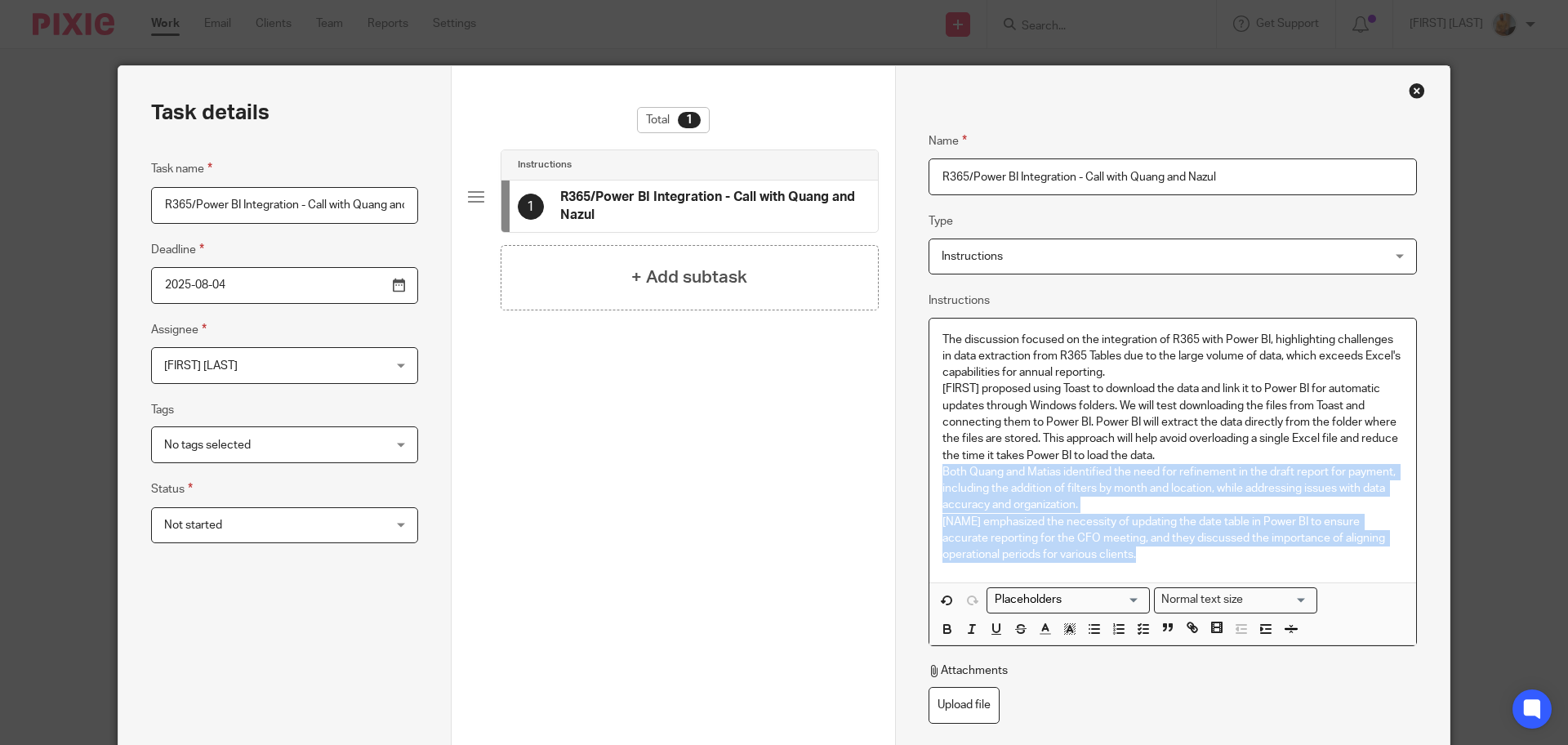 drag, startPoint x: 1151, startPoint y: 554, endPoint x: 912, endPoint y: 471, distance: 253.00198 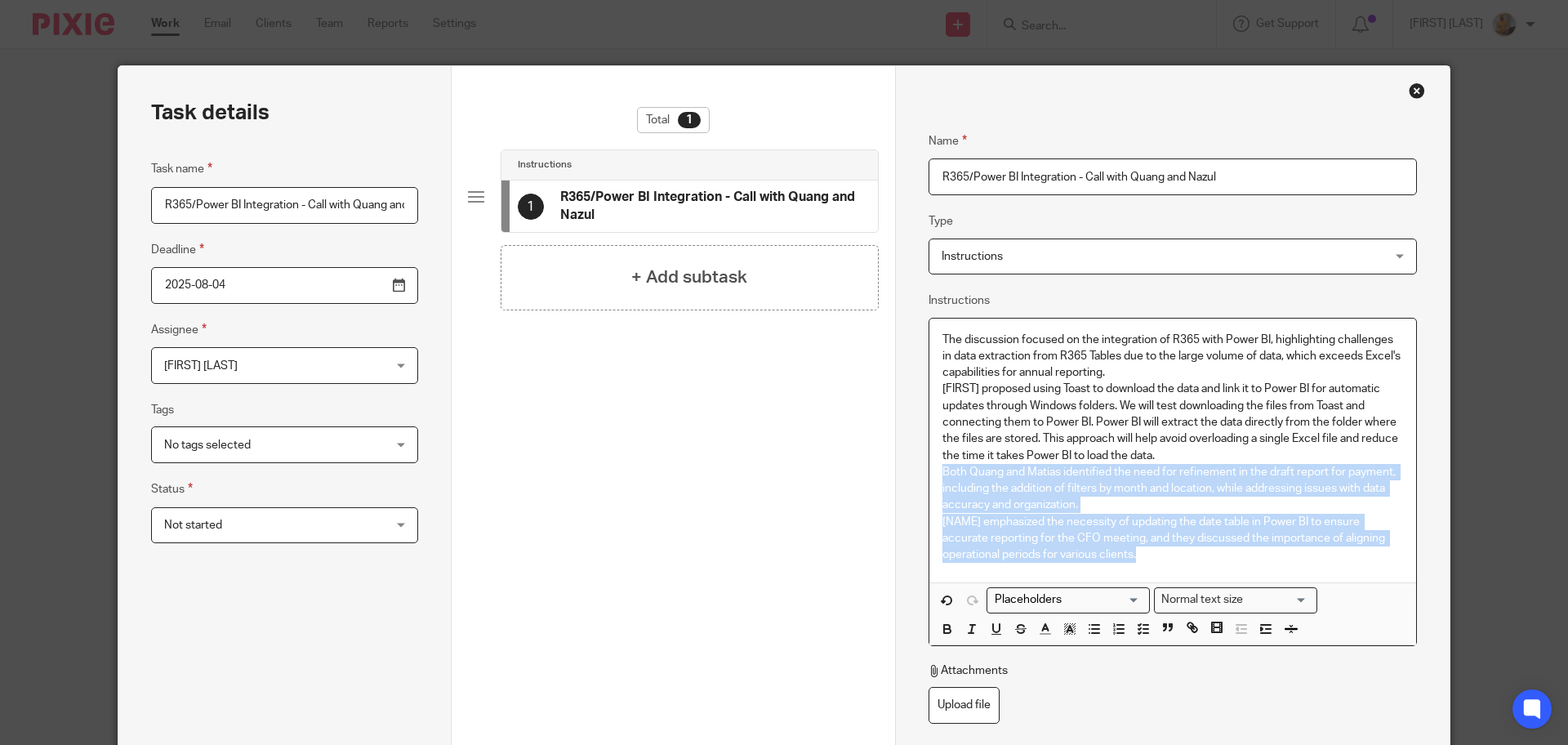 click on "Name R365/Power BI Integration - Call with Quang and Nazul Type Instructions Instructions Instructions Send automated email Send email manually Internal deadline JobTemplate::TaskInstruction Instructions The discussion focused on the integration of R365 with Power BI, highlighting challenges in data extraction from R365 Tables due to the large volume of data, which exceeds Excel's capabilities for annual reporting. Both Quang and Matias identified the need for refinement in the draft report for payment, including the addition of filters by month and location, while addressing issues with data accuracy and organization. Loading Normal text size Loading" at bounding box center (1172, 449) 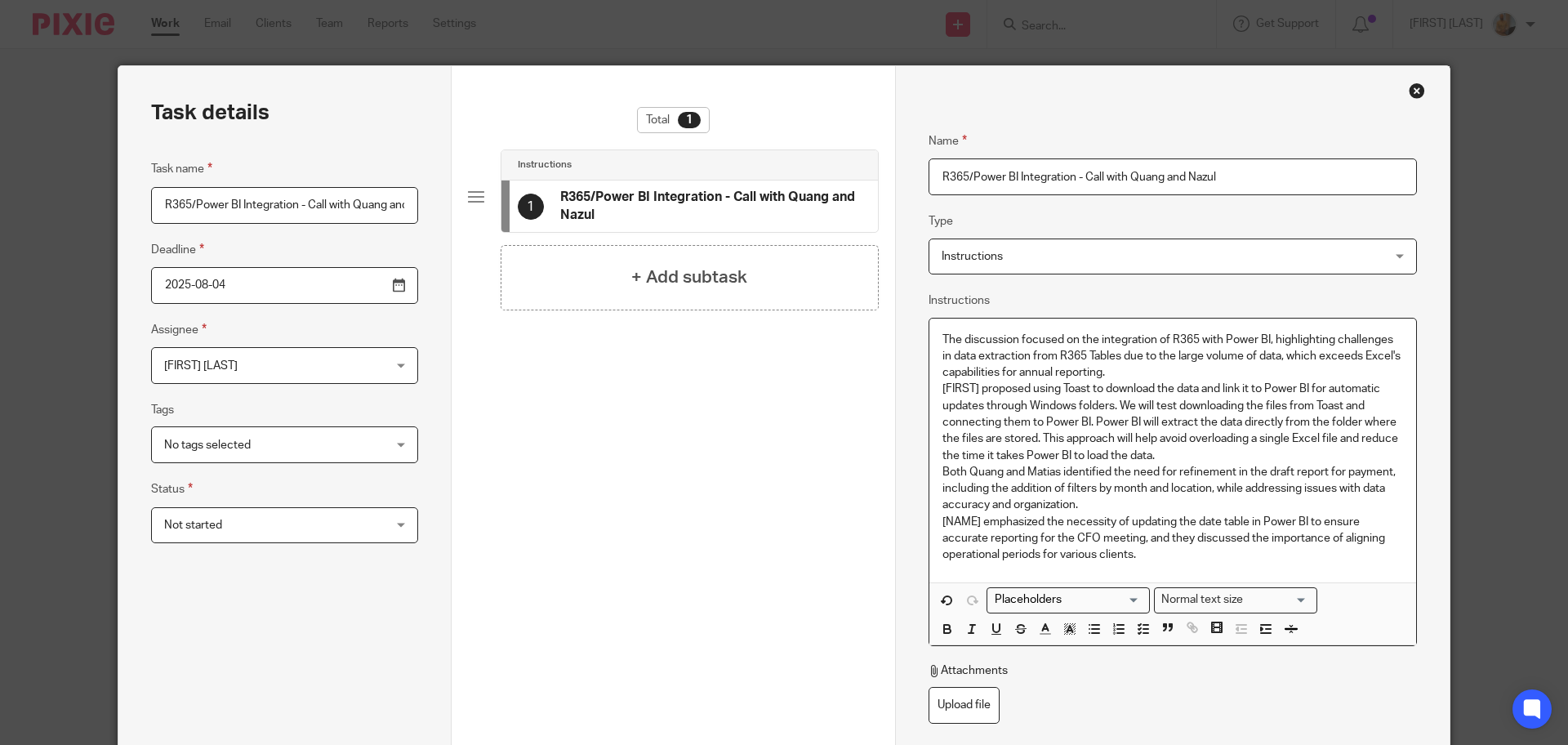 click on "The discussion focused on the integration of R365 with Power BI, highlighting challenges in data extraction from R365 Tables due to the large volume of data, which exceeds Excel's capabilities for annual reporting.  [NAME] proposed using Toast to download the data and link it to Power BI for automatic updates through Windows folders. We will test downloading the files from Toast and connecting them to Power BI. Power BI will extract the data directly from the folder where the files are stored. This approach will help avoid overloading a single Excel file and reduce the time it takes Power BI to load the data." at bounding box center [1173, 398] 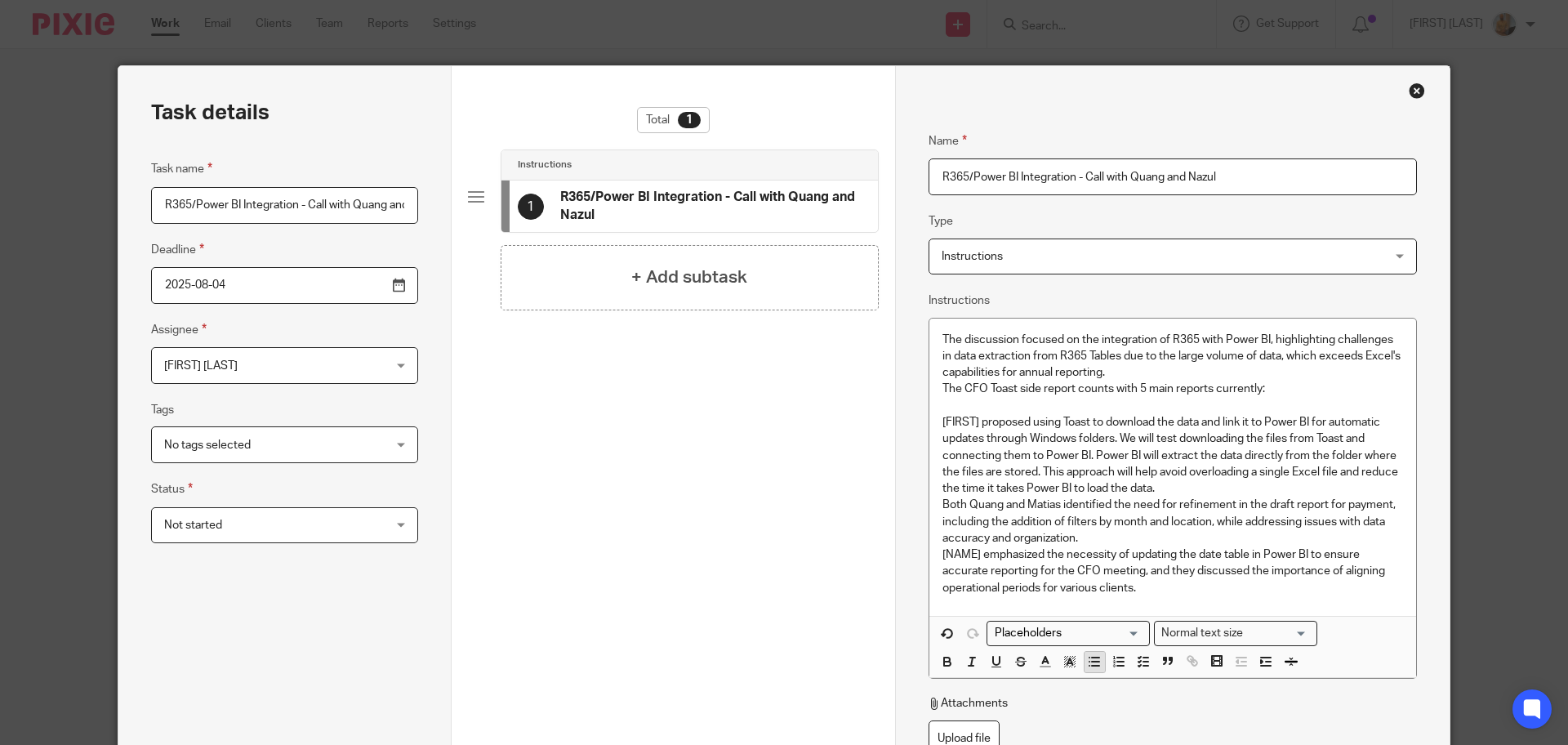 click 